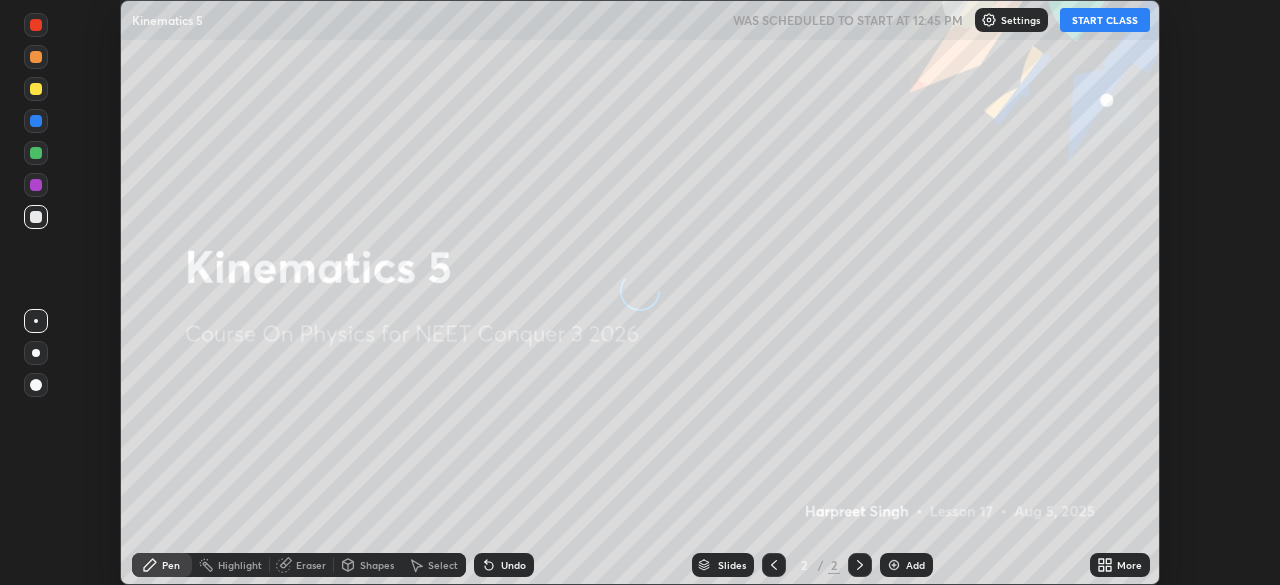 scroll, scrollTop: 0, scrollLeft: 0, axis: both 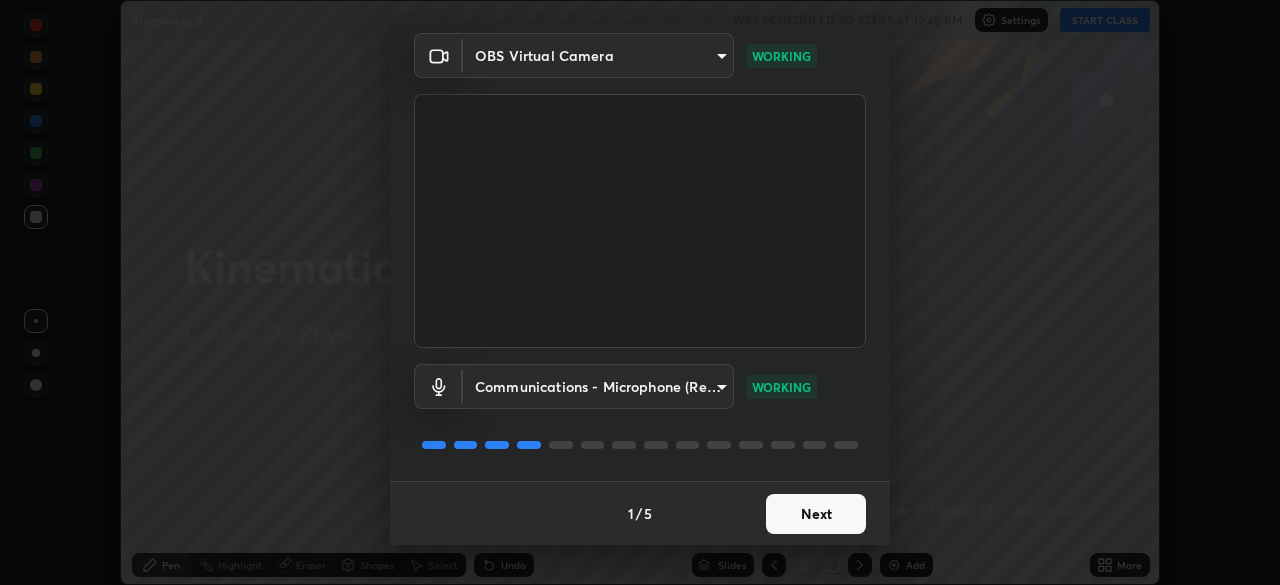 click on "Next" at bounding box center (816, 514) 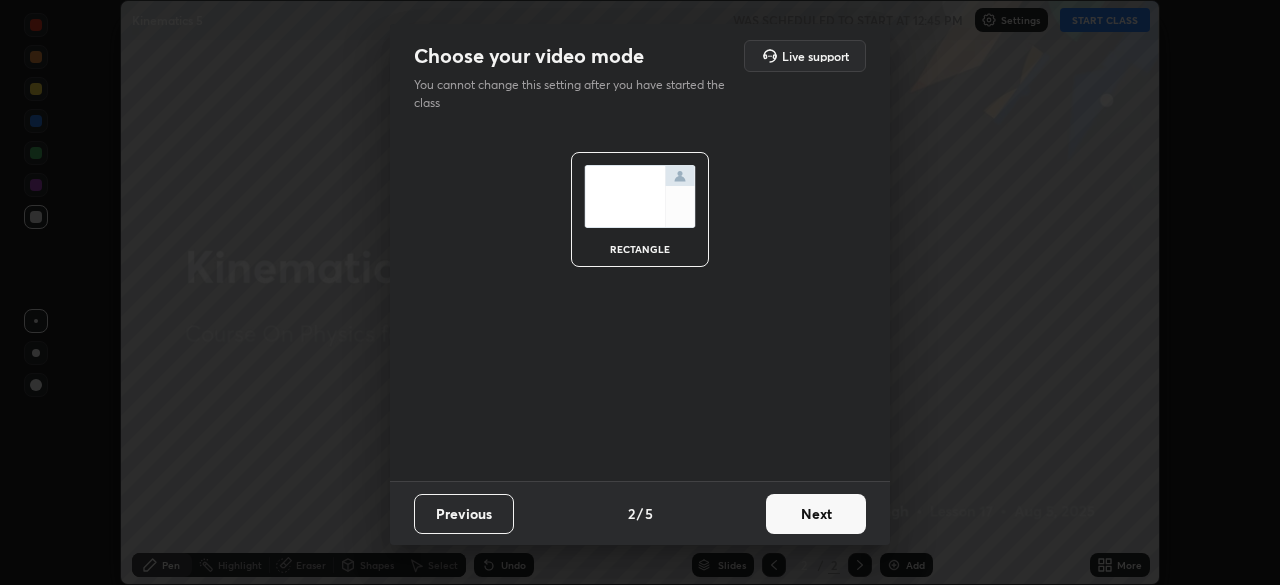 click on "Next" at bounding box center [816, 514] 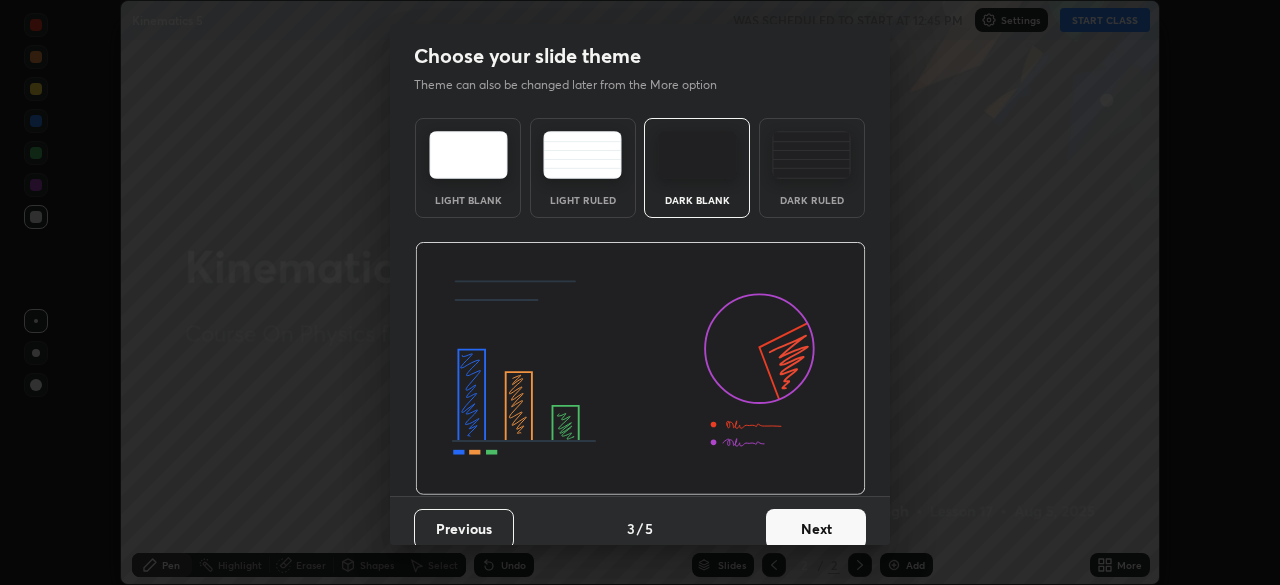 click on "Next" at bounding box center [816, 529] 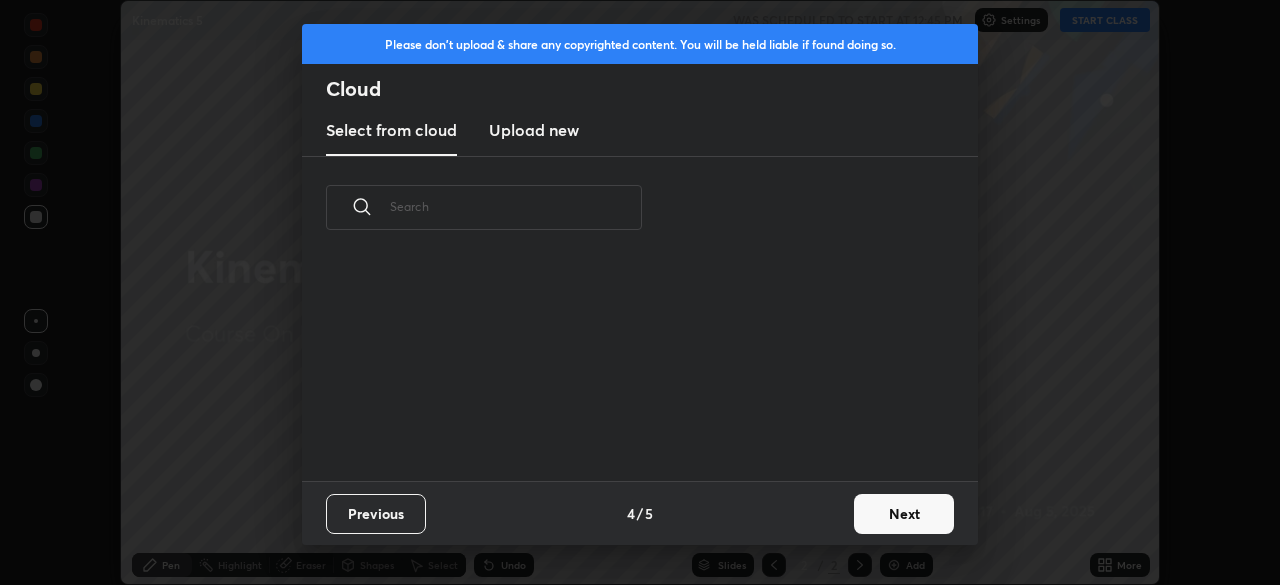 click on "Next" at bounding box center [904, 514] 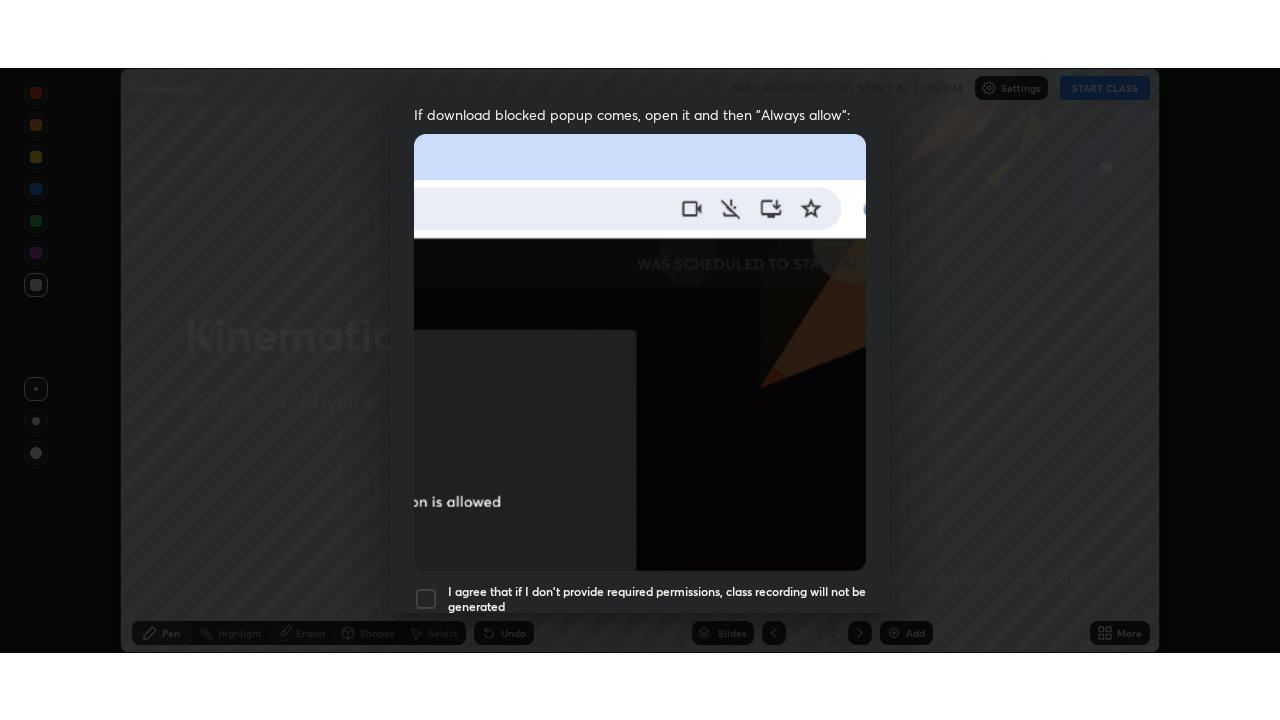 scroll, scrollTop: 479, scrollLeft: 0, axis: vertical 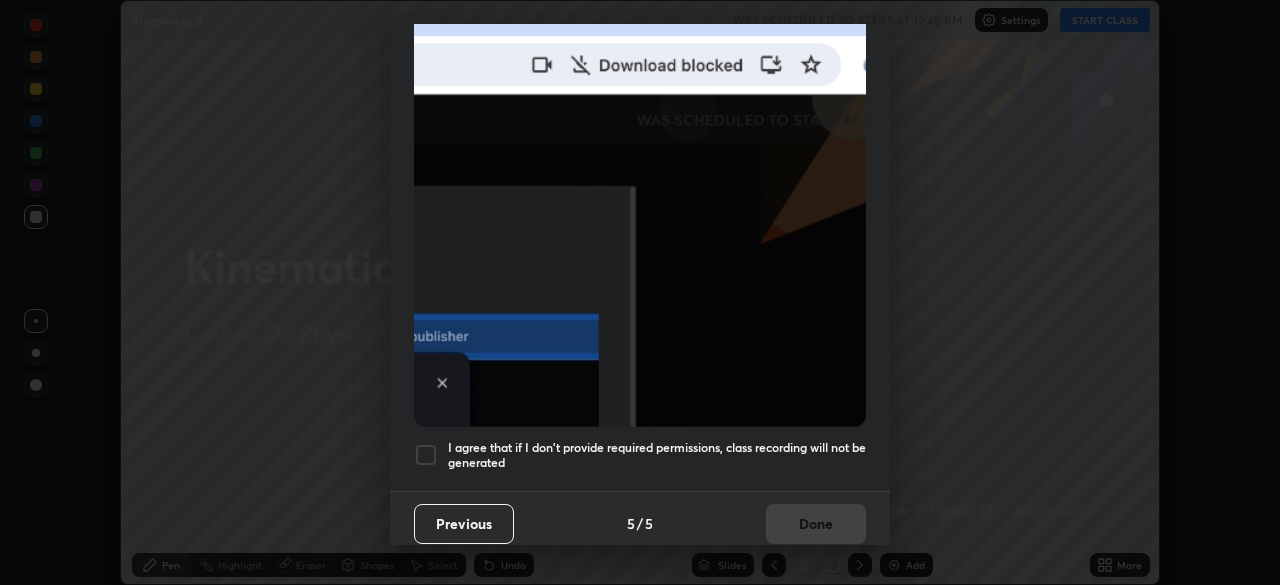 click at bounding box center [426, 455] 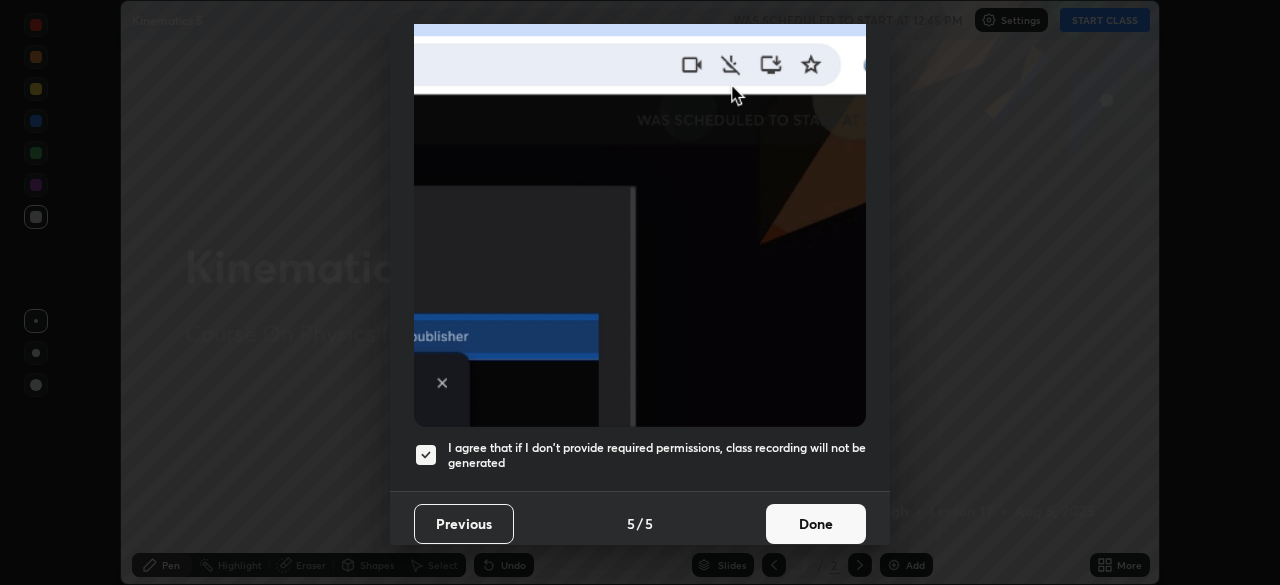 click on "Done" at bounding box center (816, 524) 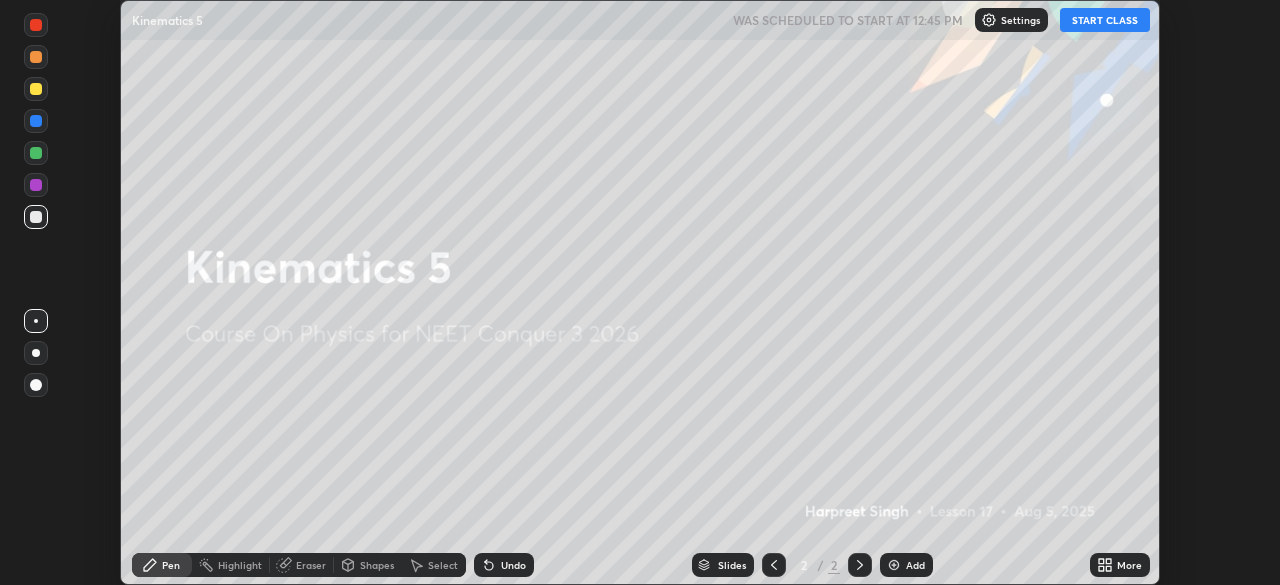 click on "START CLASS" at bounding box center [1105, 20] 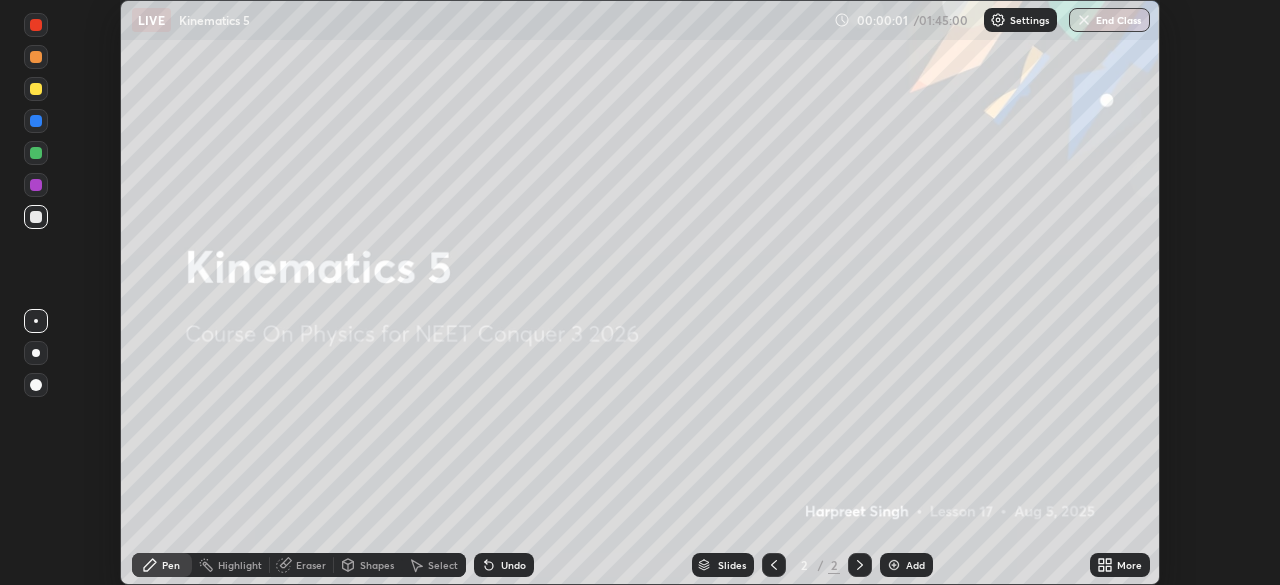 click on "More" at bounding box center (1129, 565) 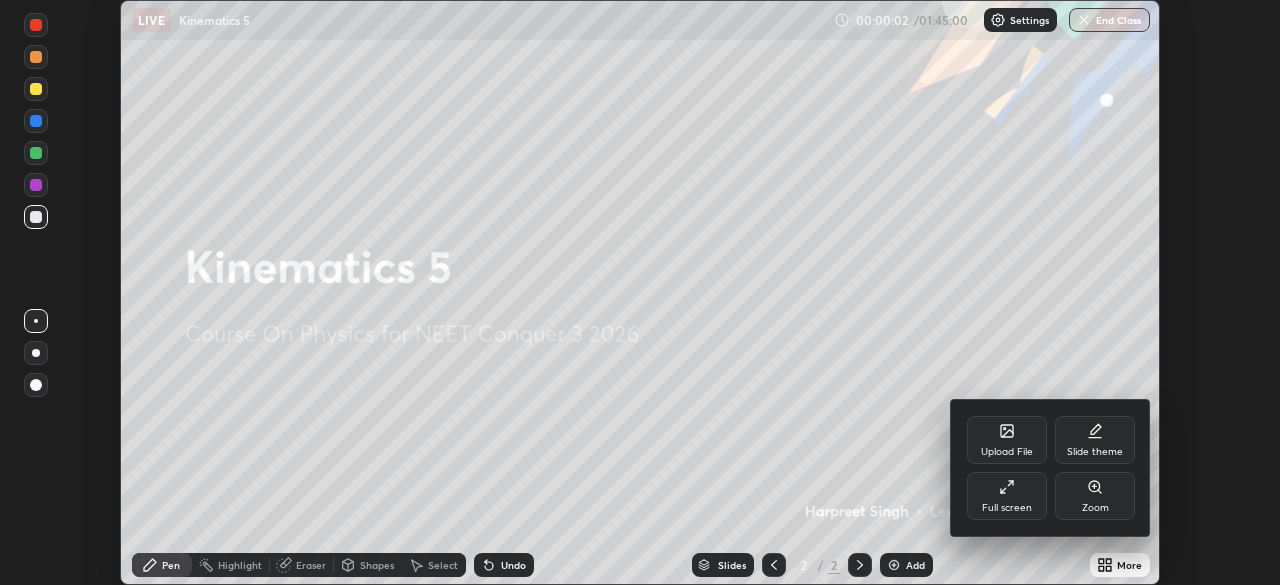 click 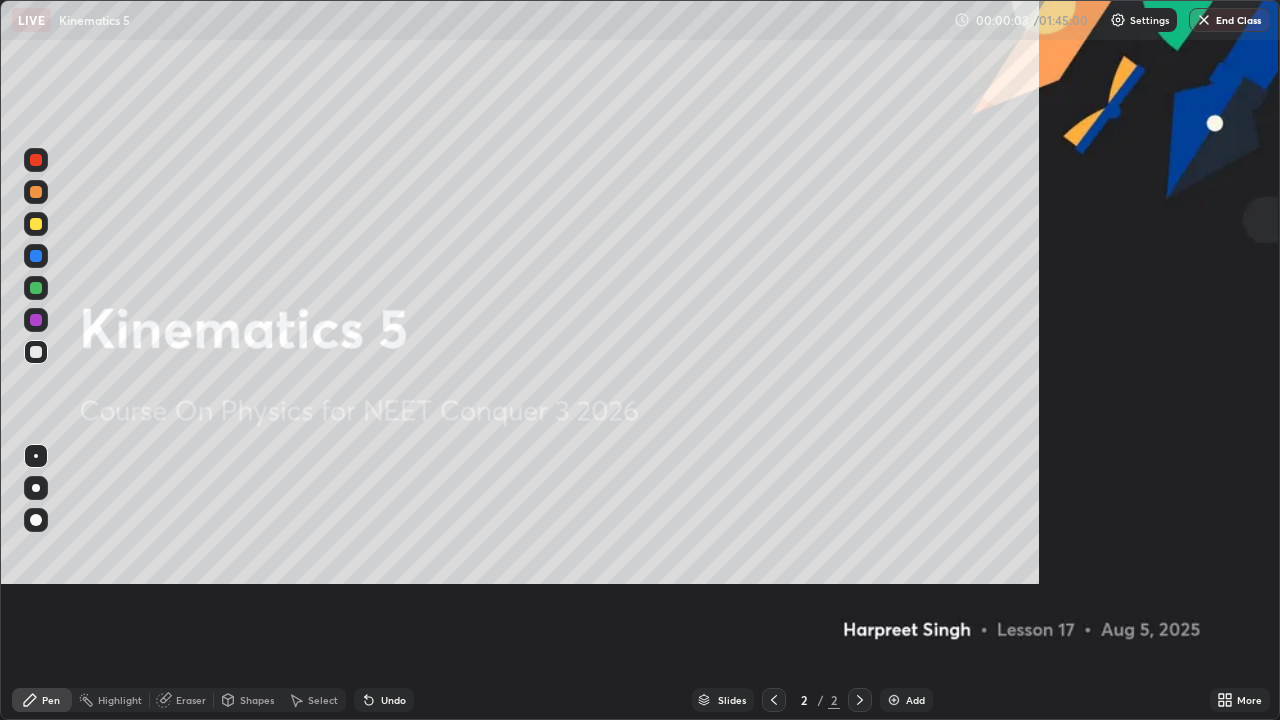 scroll, scrollTop: 99280, scrollLeft: 98720, axis: both 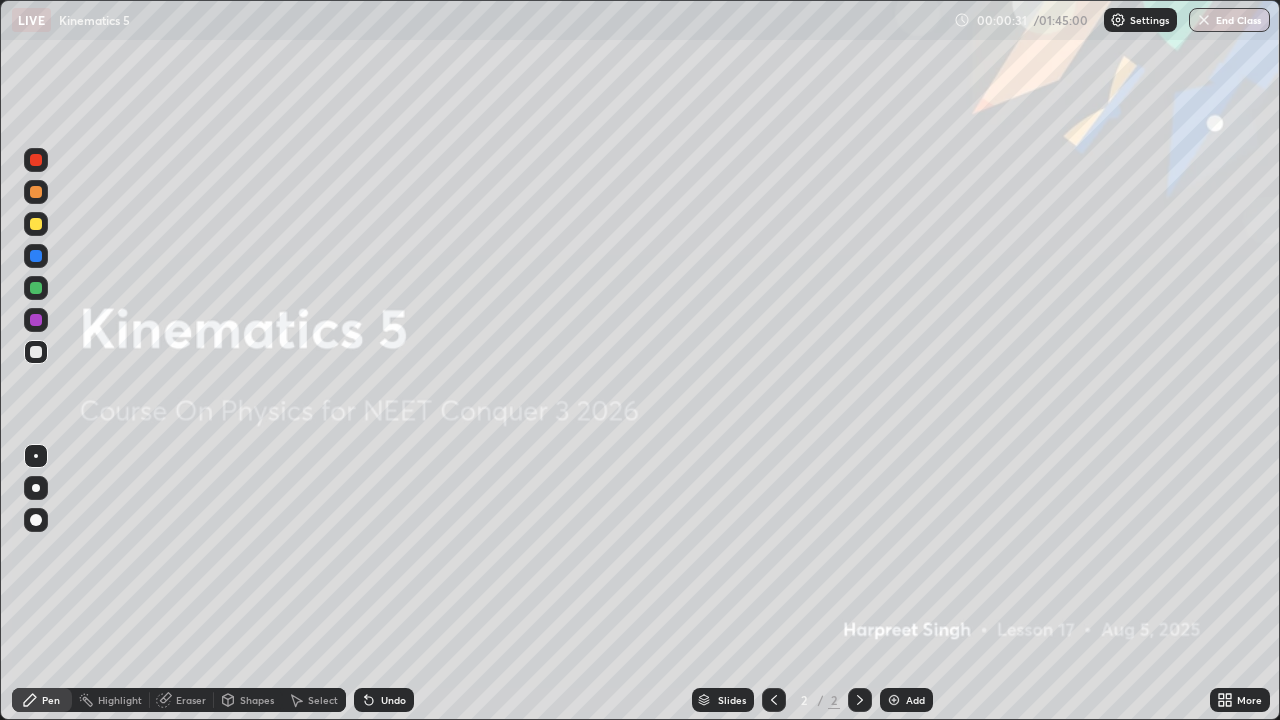 click on "Add" at bounding box center (915, 700) 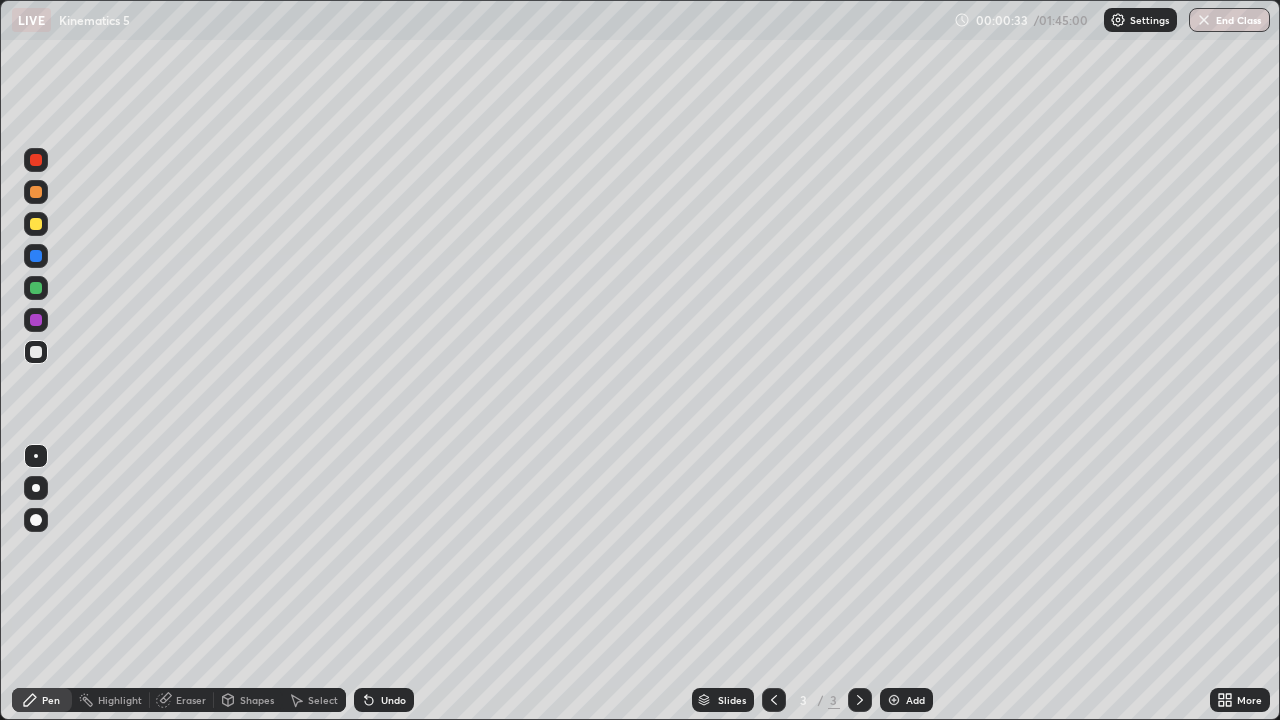 click at bounding box center [36, 224] 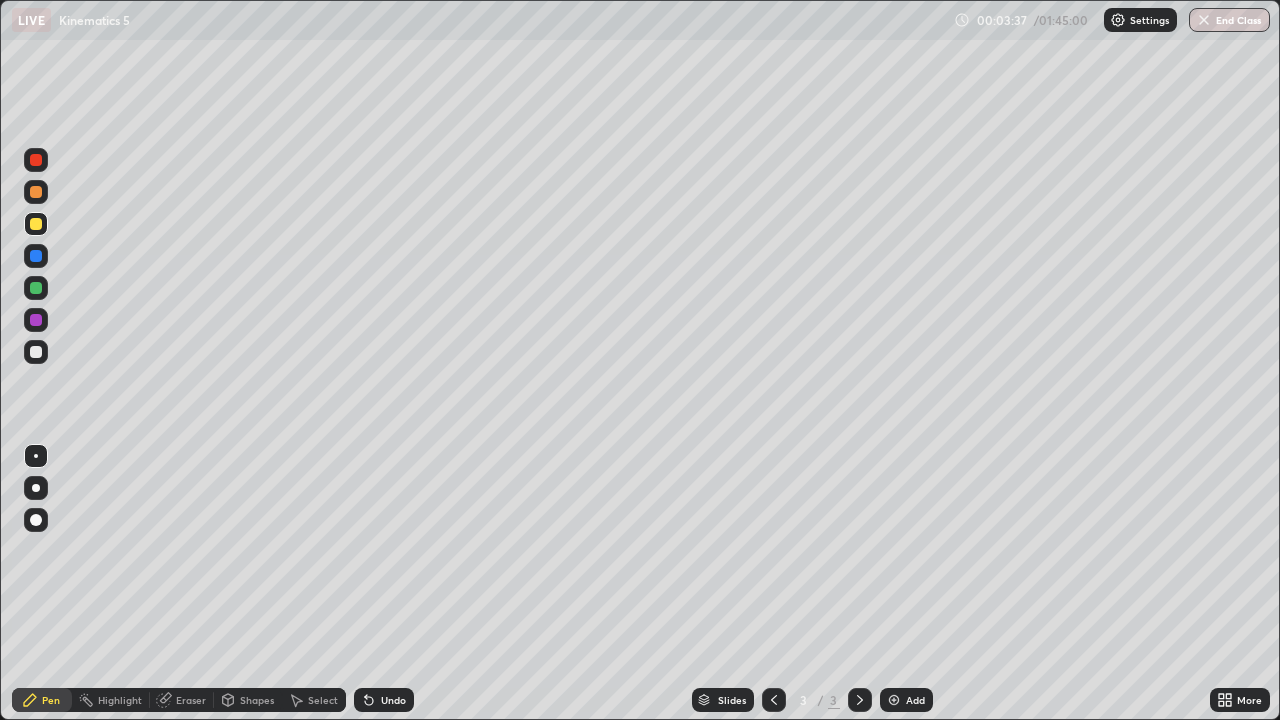 click at bounding box center [36, 352] 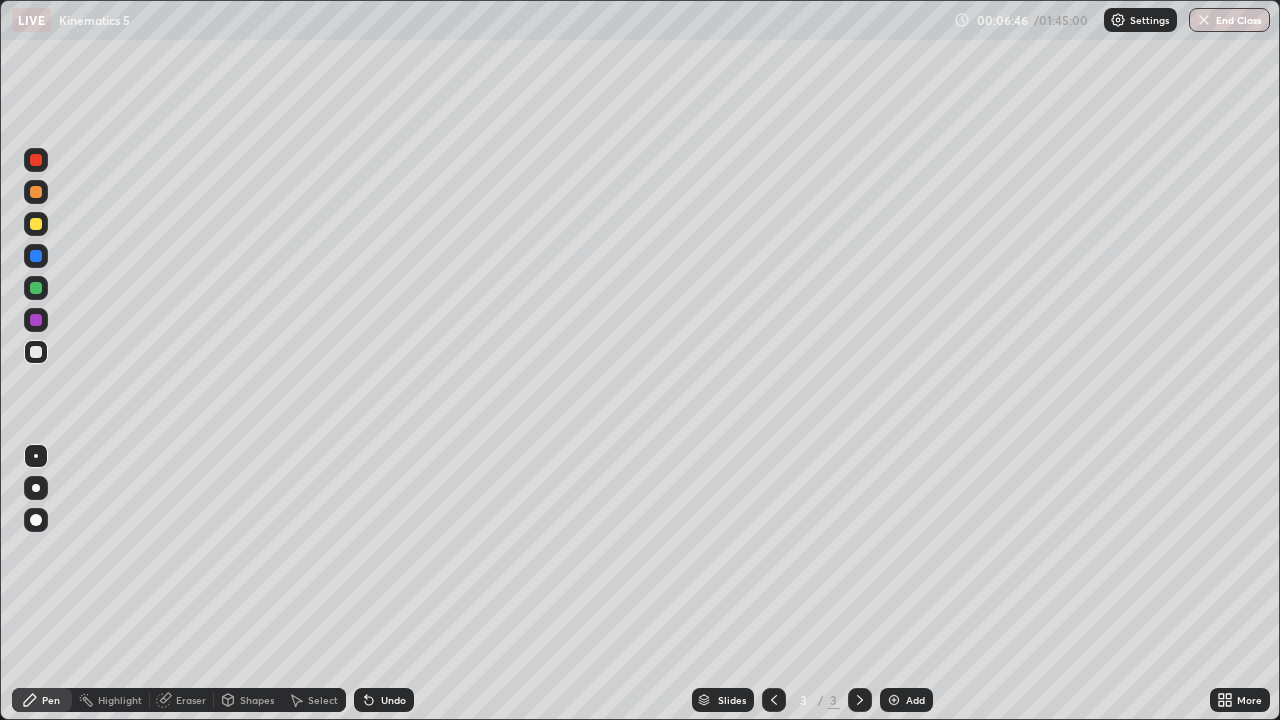 click at bounding box center (36, 224) 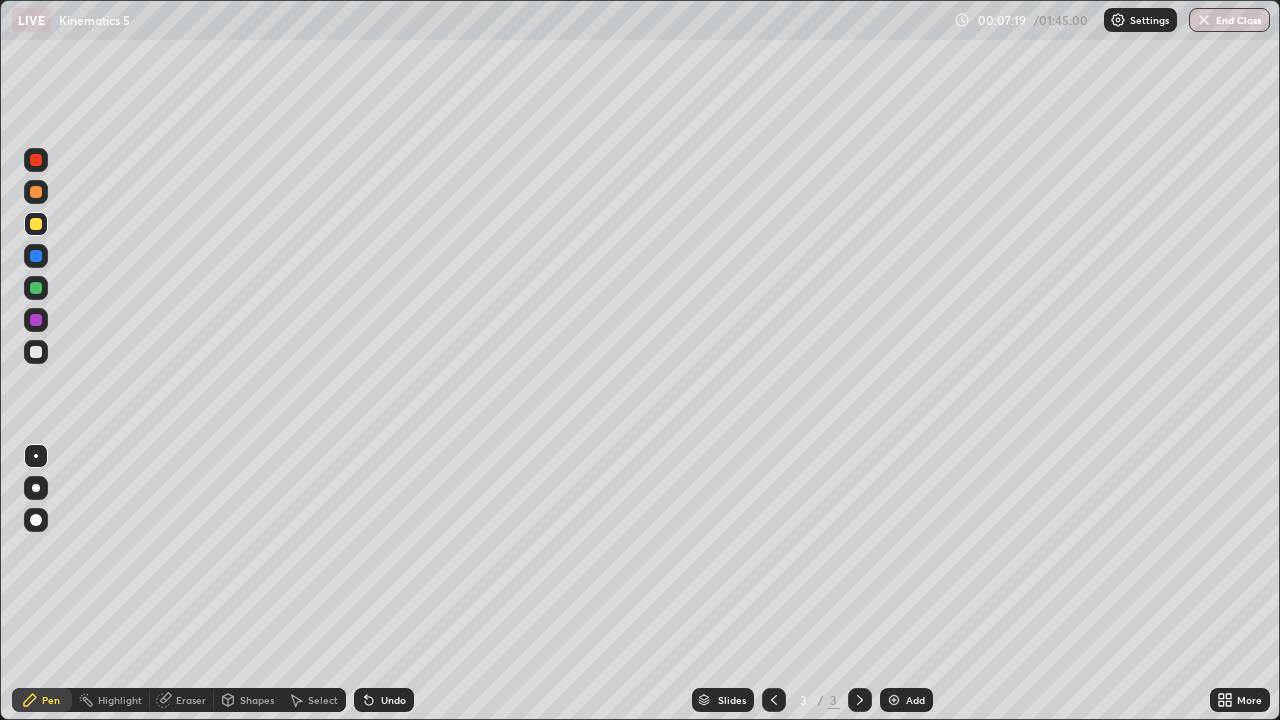 click on "Eraser" at bounding box center (191, 700) 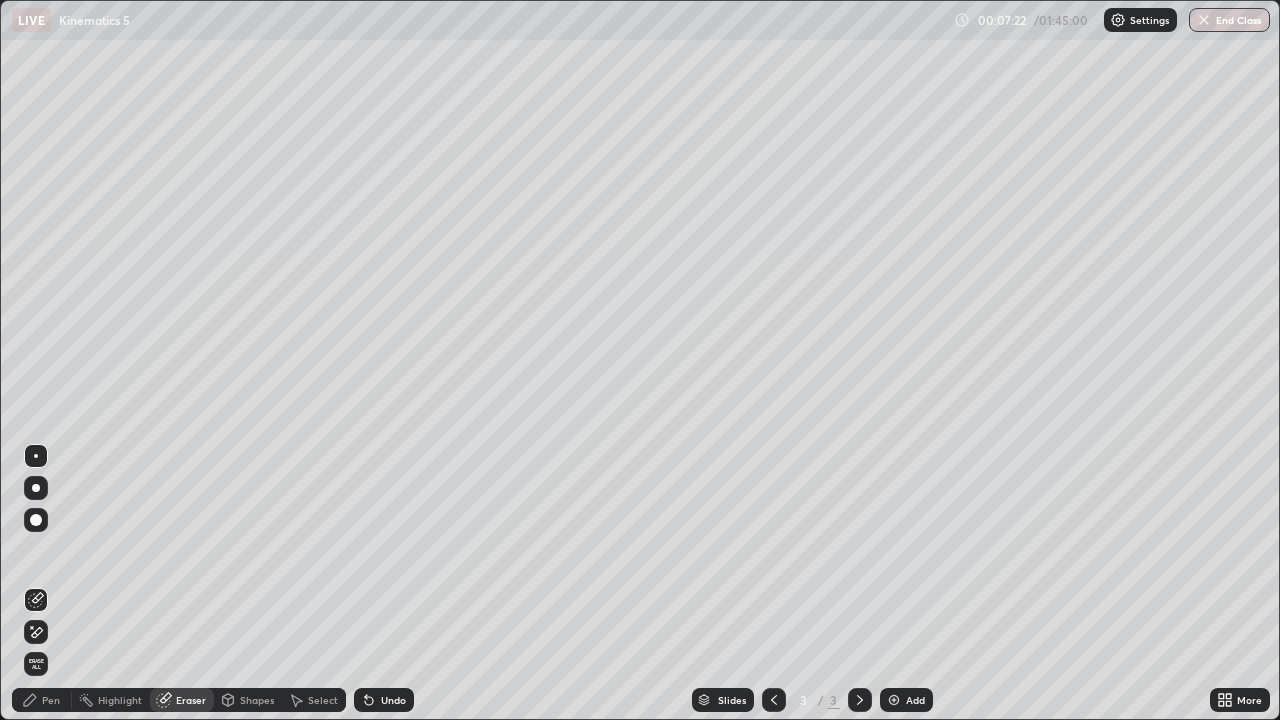 click on "Pen" at bounding box center (42, 700) 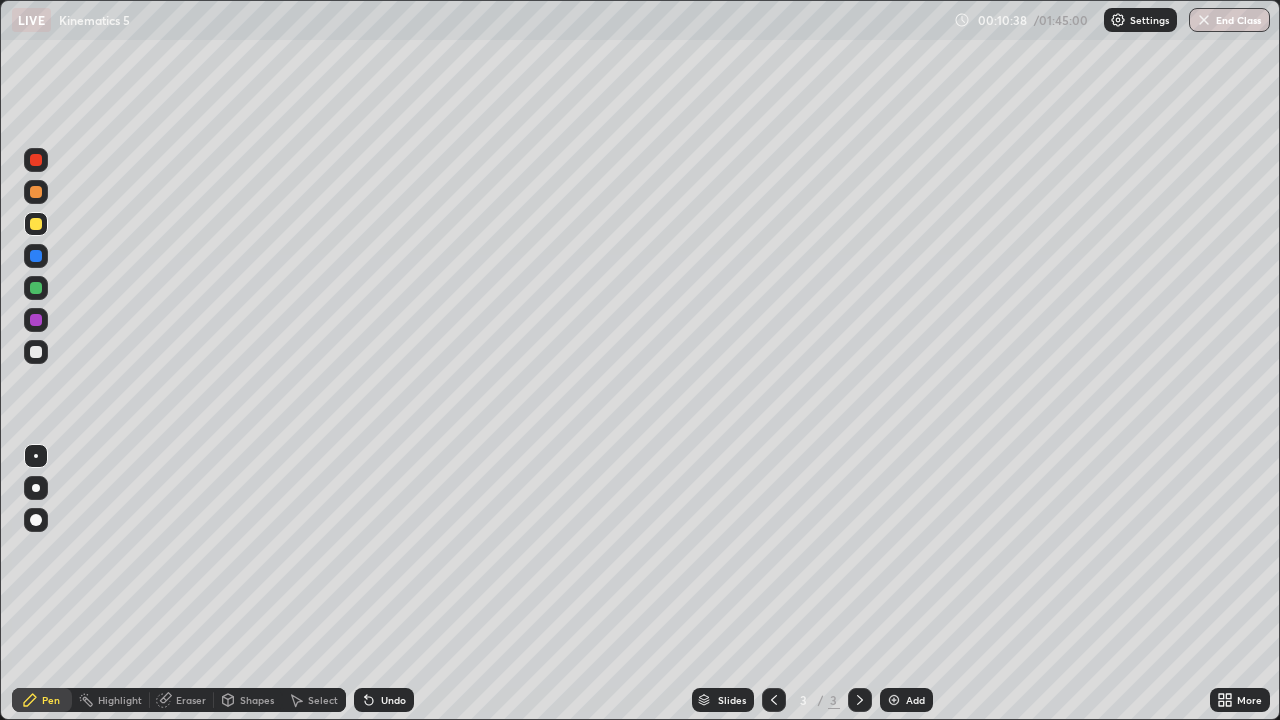 click at bounding box center (36, 352) 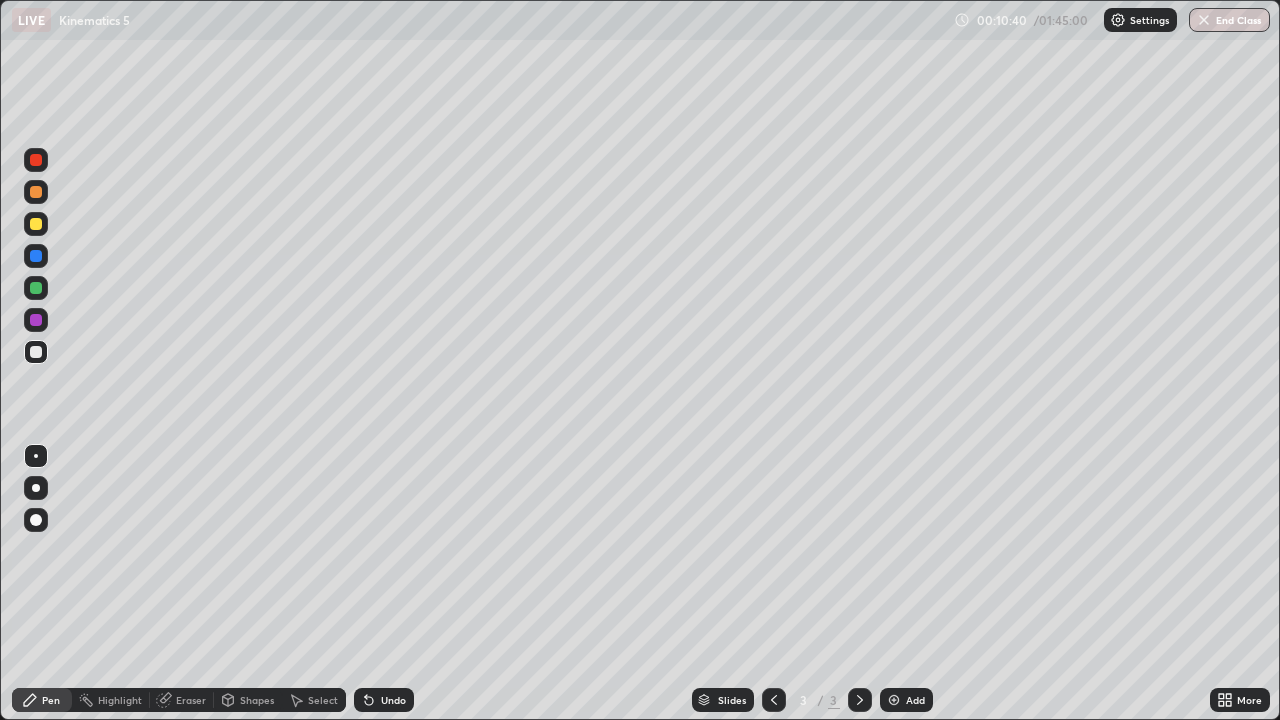 click at bounding box center (36, 224) 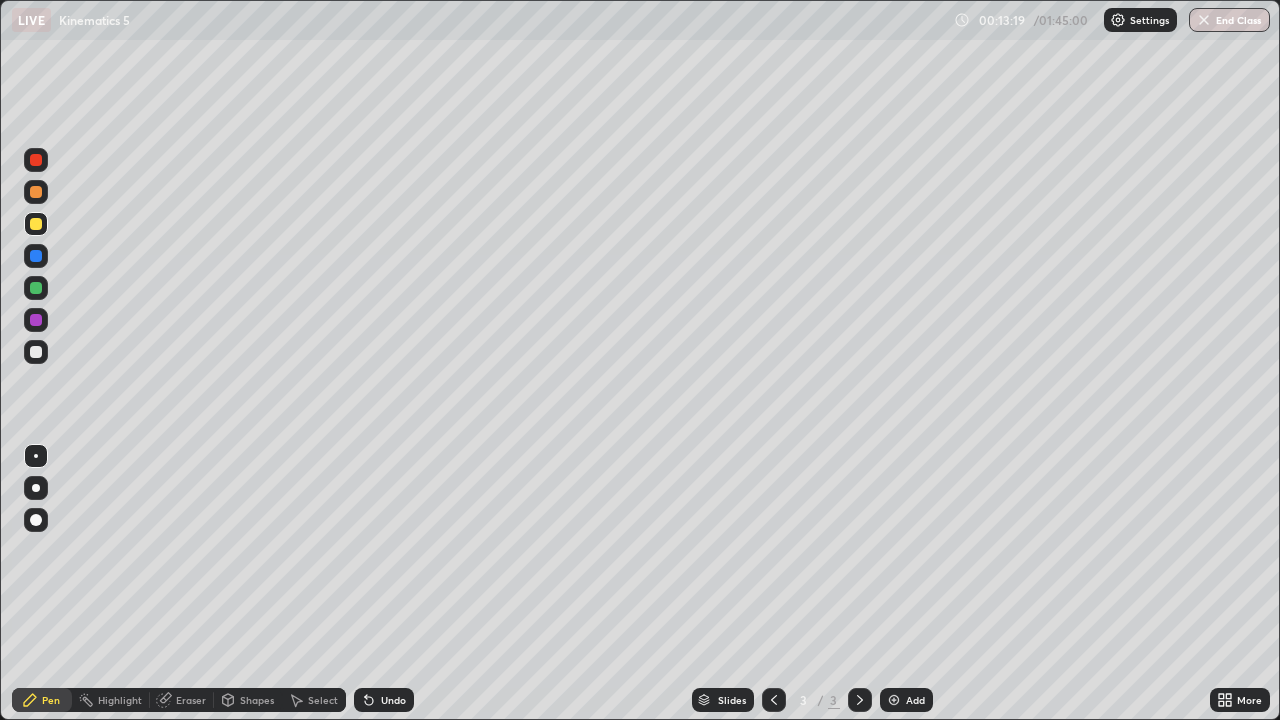 click at bounding box center [36, 352] 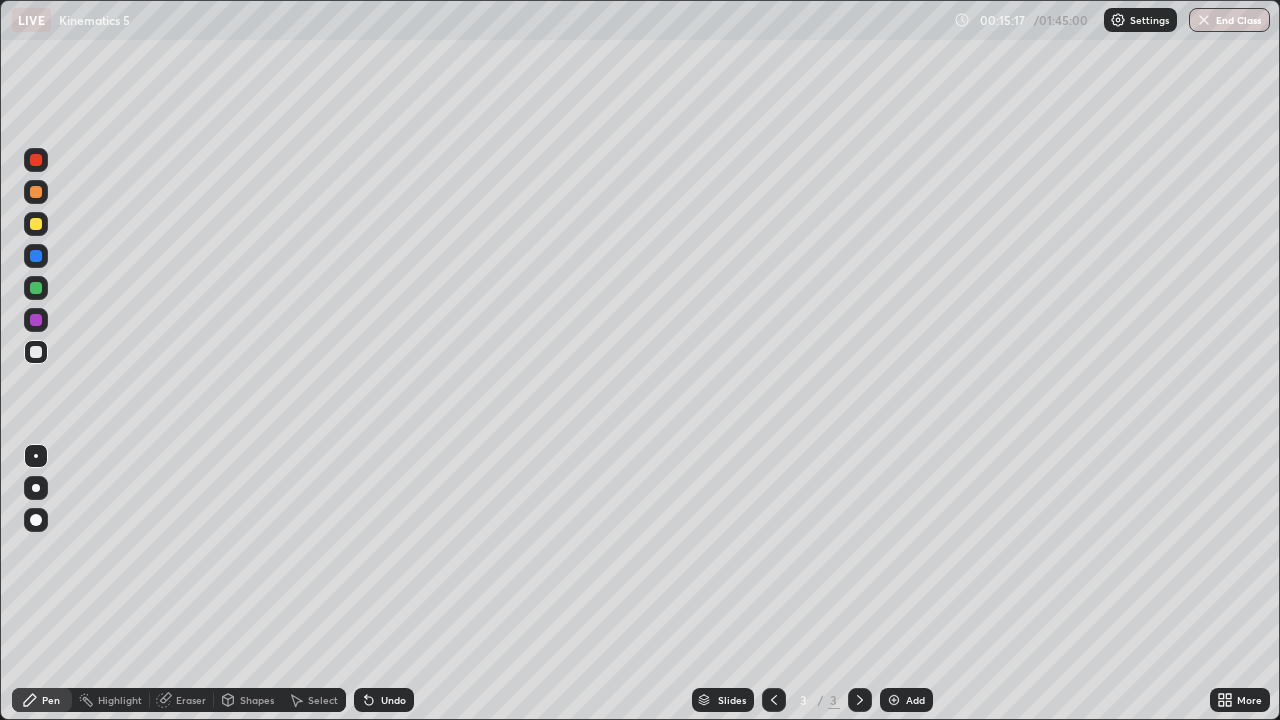 click at bounding box center (36, 288) 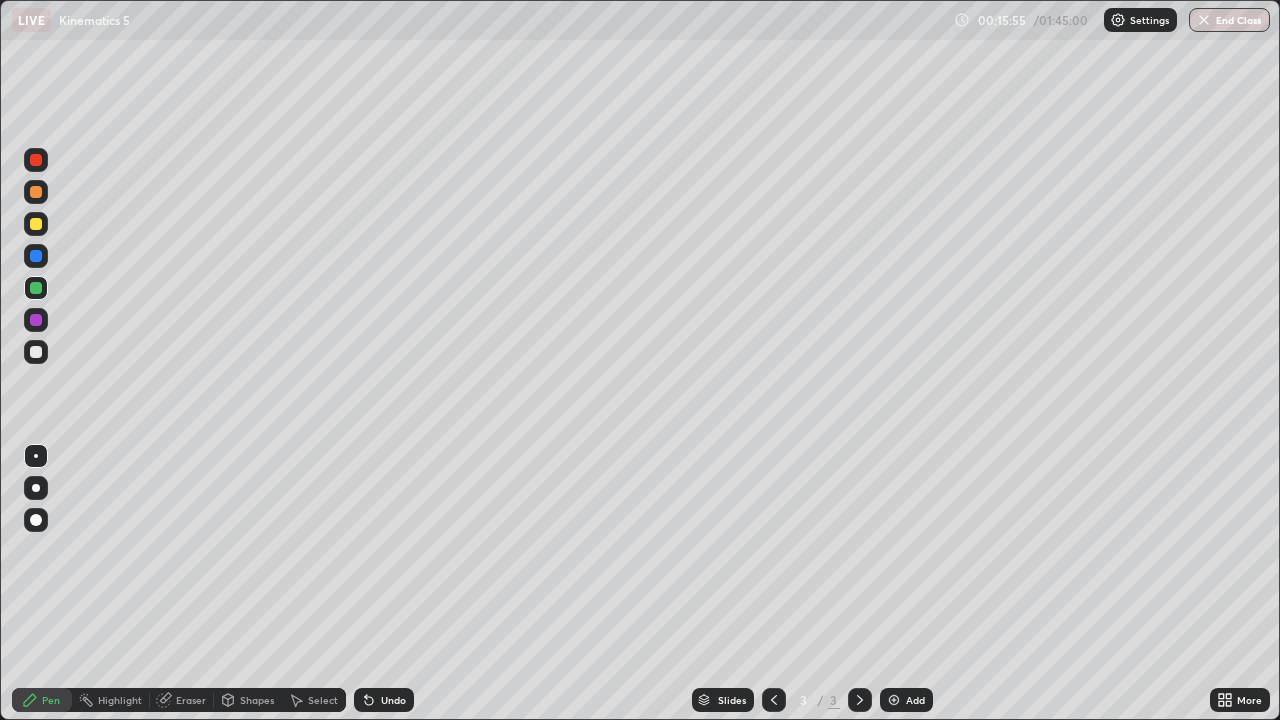 click at bounding box center [36, 352] 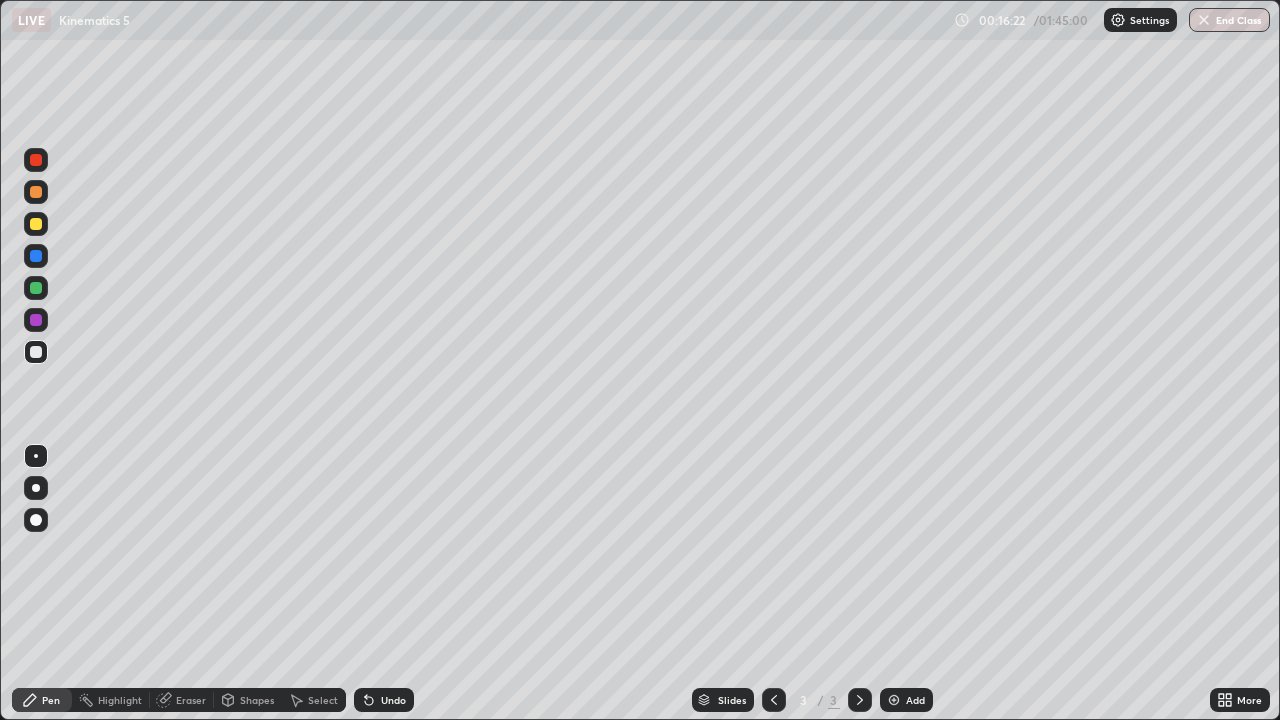 click on "Eraser" at bounding box center [191, 700] 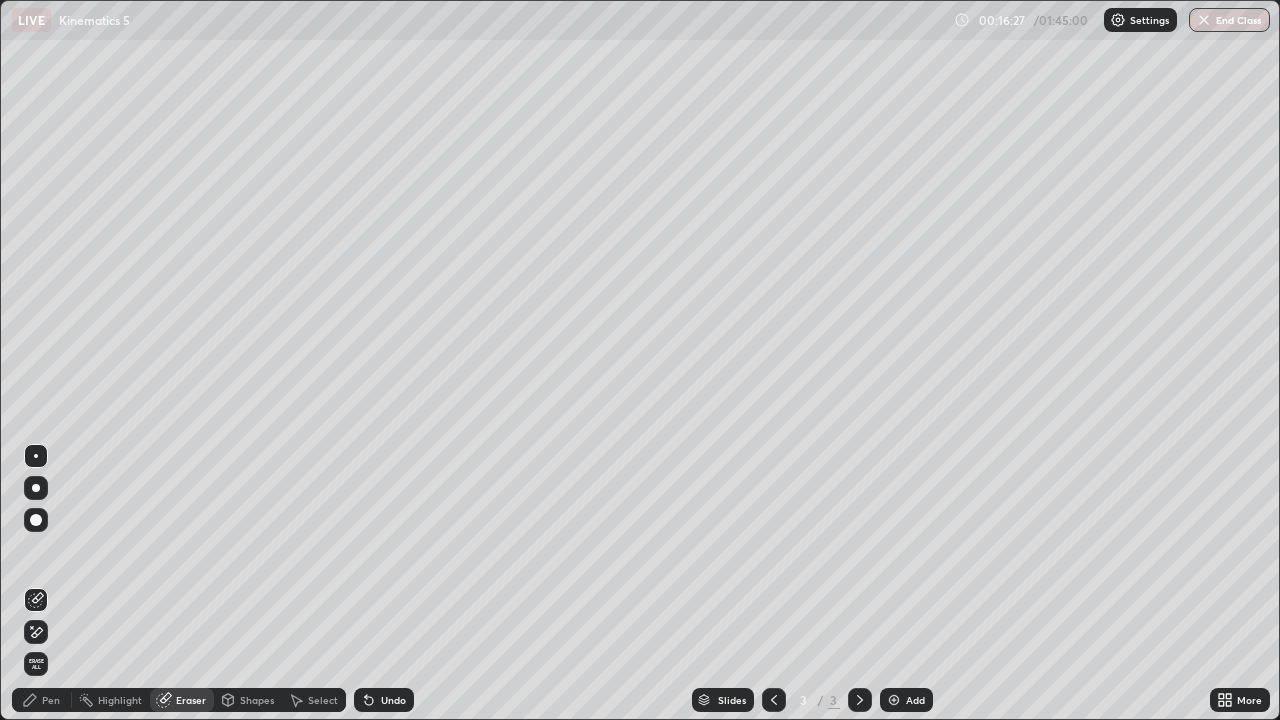 click on "Pen" at bounding box center [51, 700] 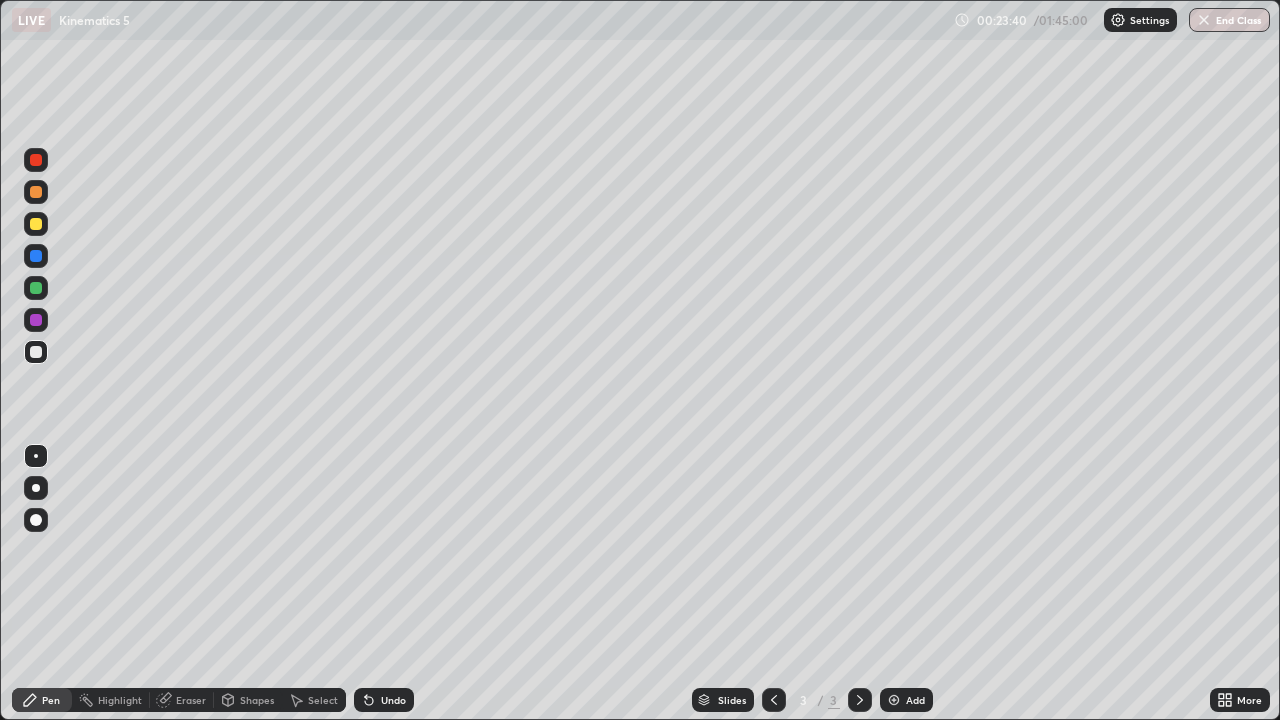 click on "Add" at bounding box center (915, 700) 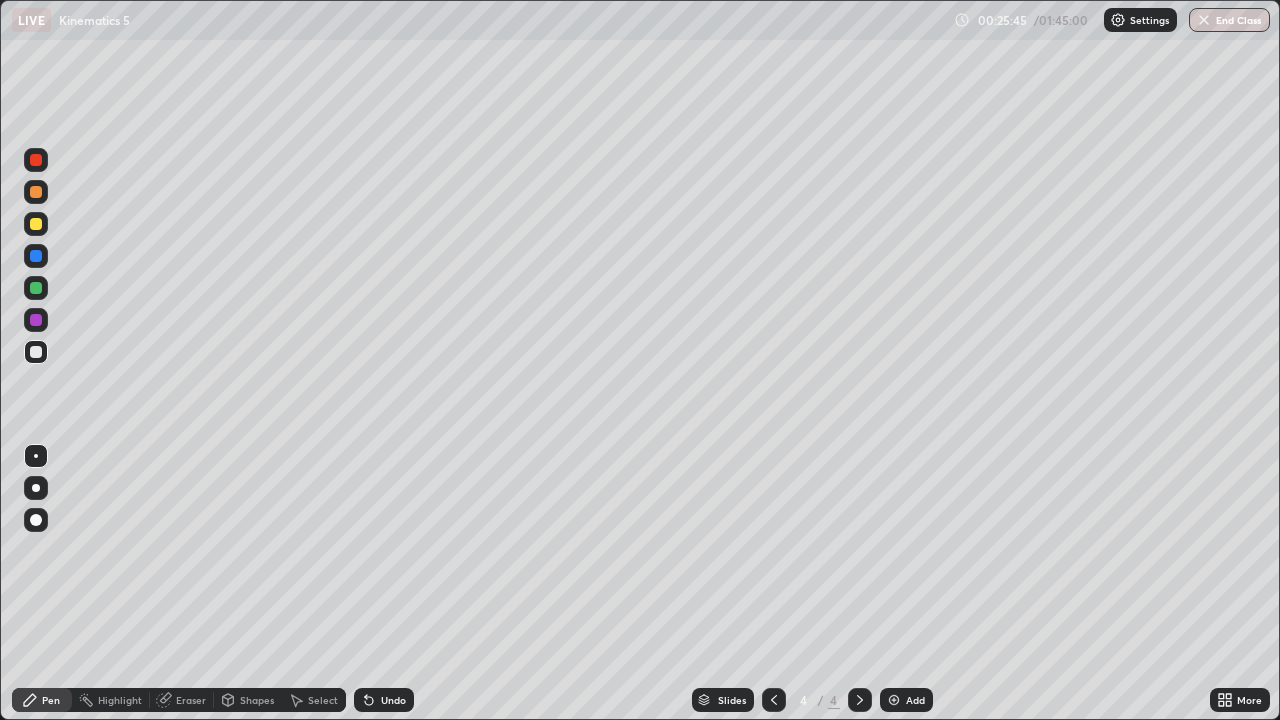click at bounding box center [36, 224] 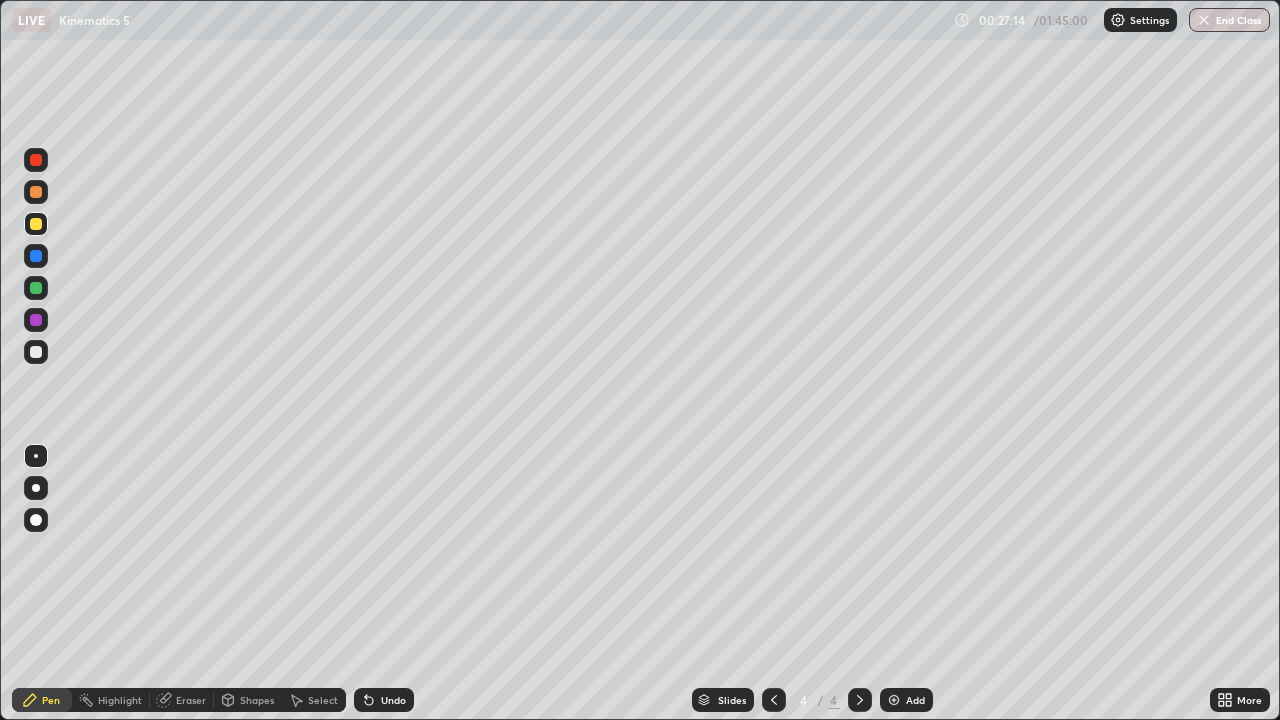 click on "Eraser" at bounding box center [191, 700] 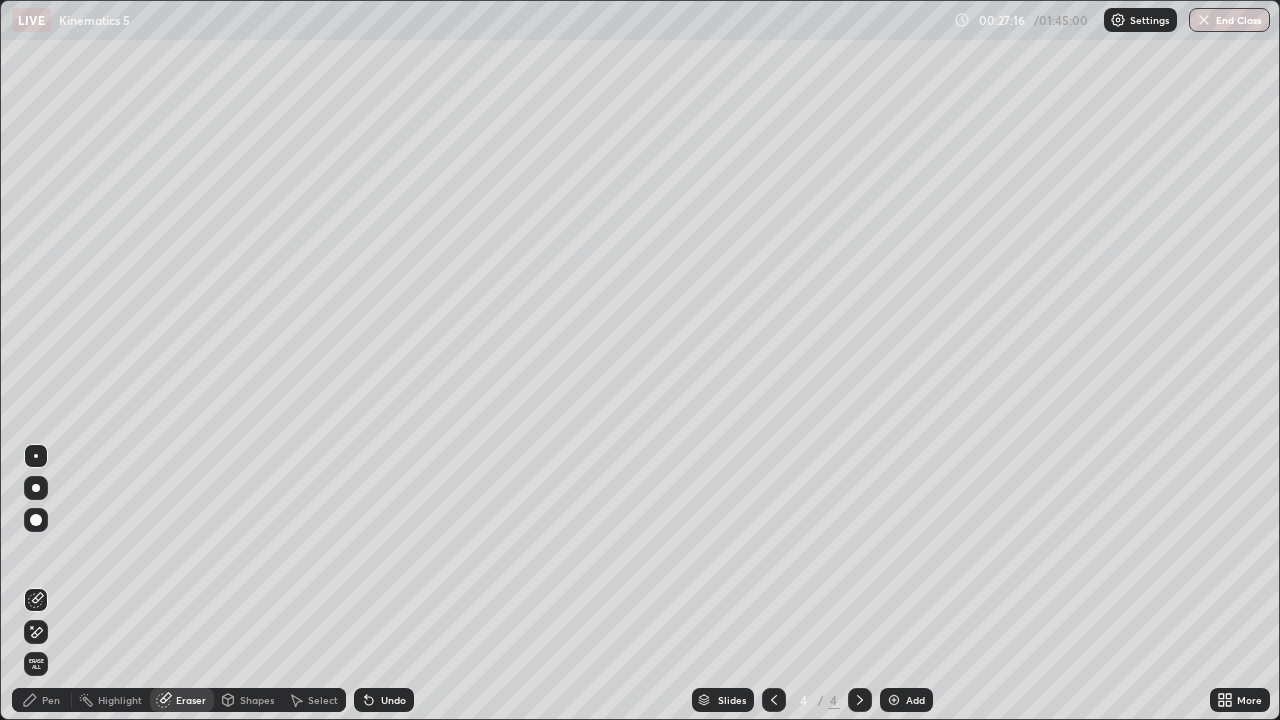 click on "Pen" at bounding box center [51, 700] 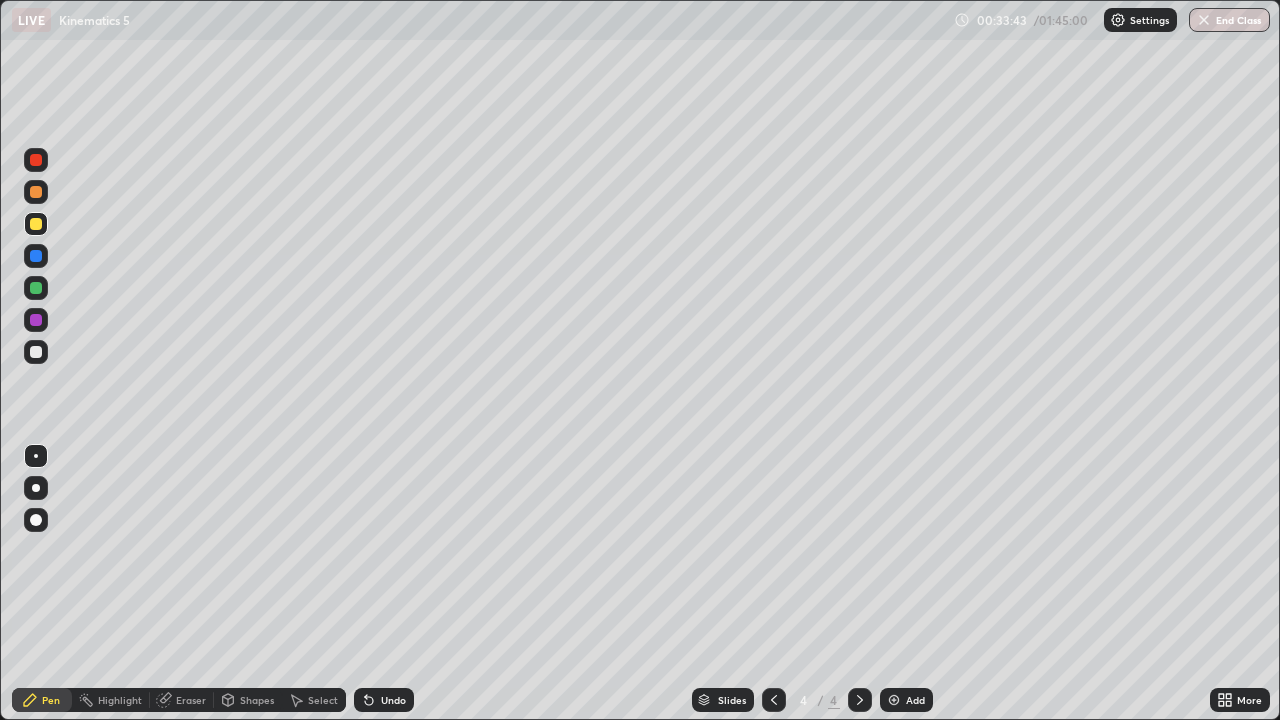 click on "Add" at bounding box center (915, 700) 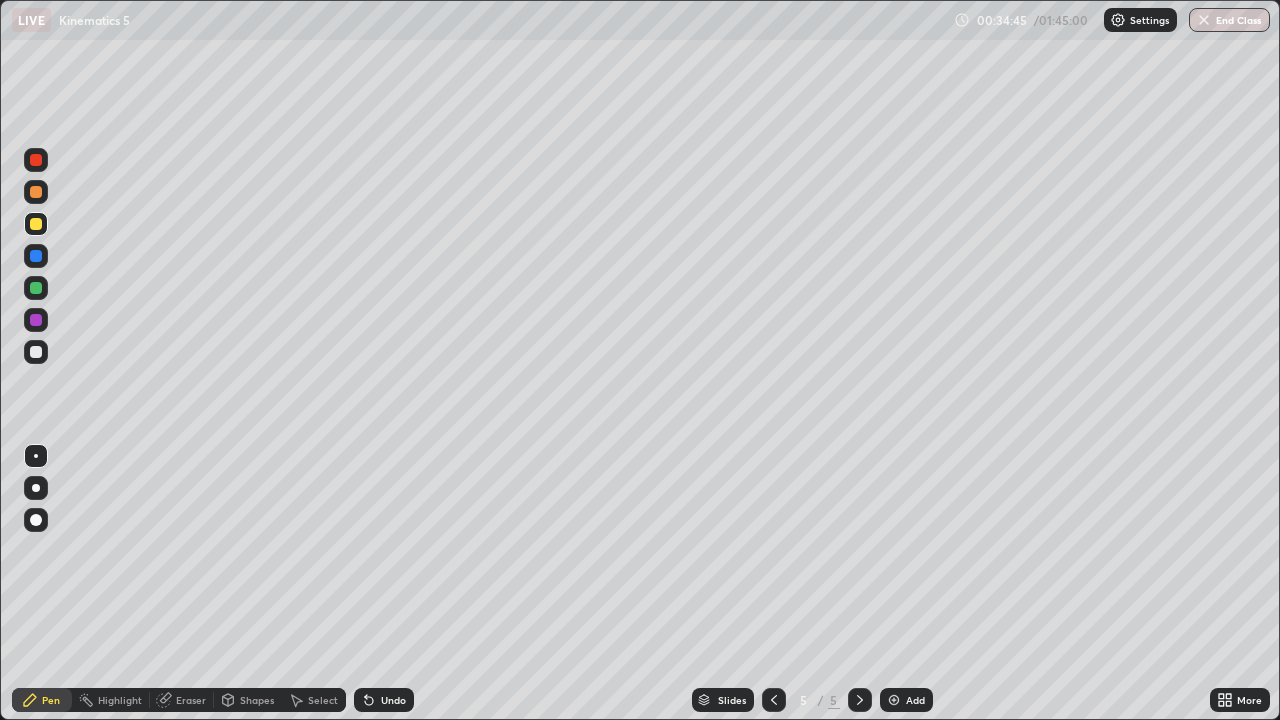click at bounding box center (36, 352) 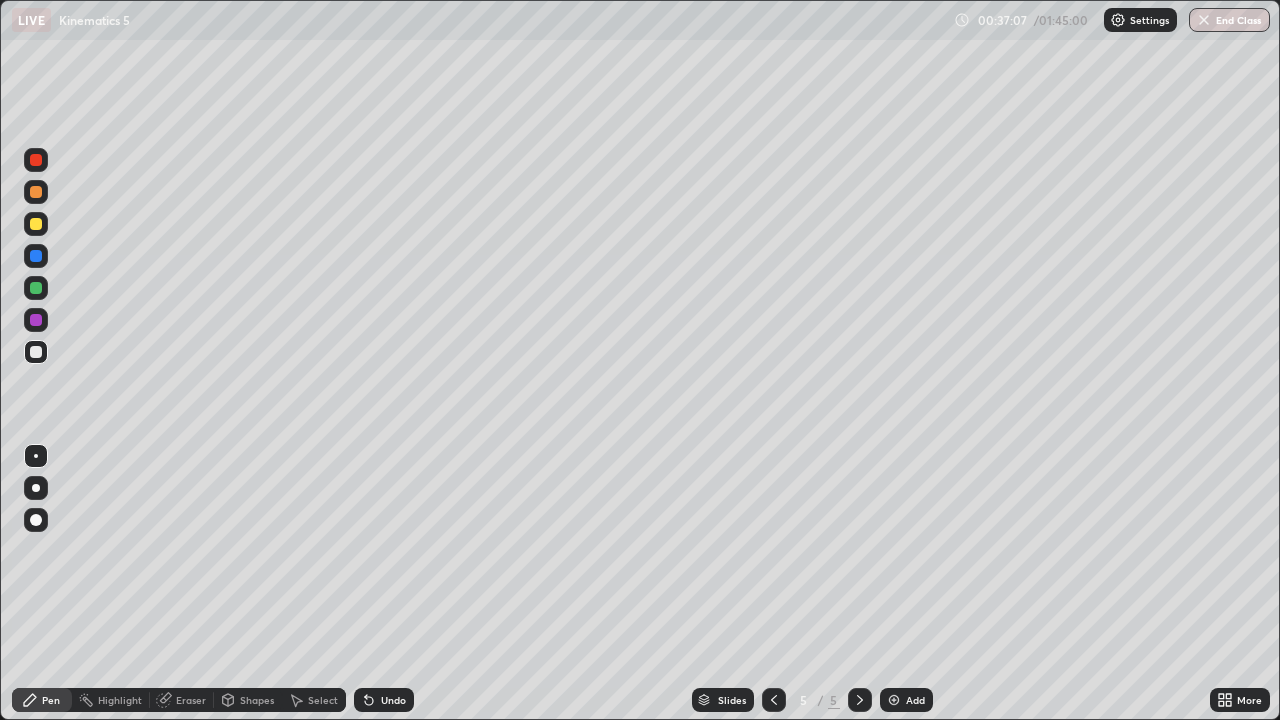 click on "Add" at bounding box center [915, 700] 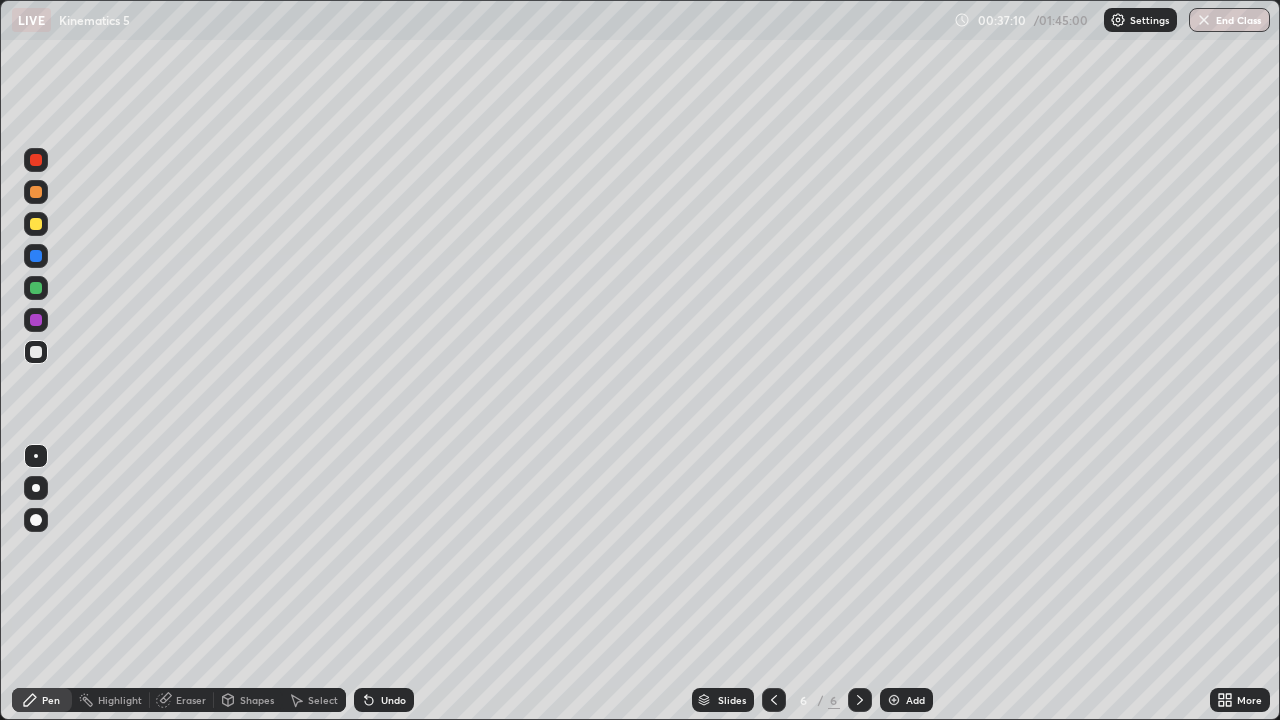click at bounding box center [36, 224] 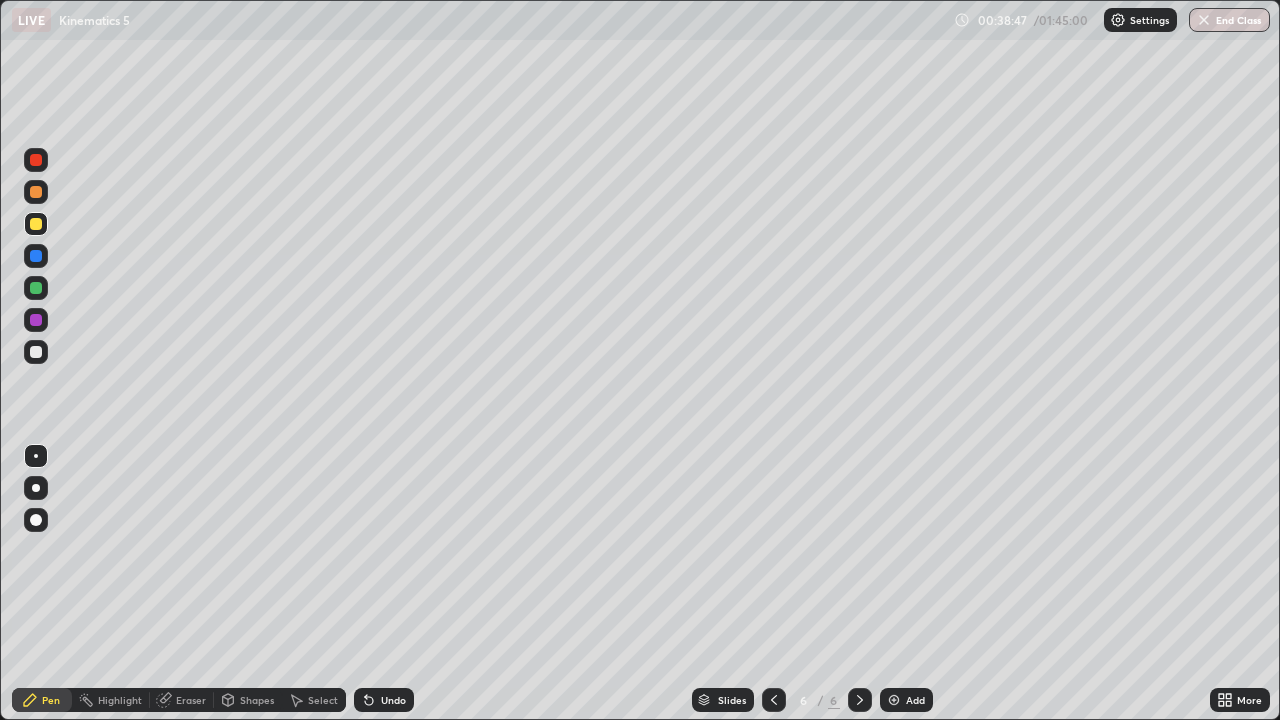 click at bounding box center (36, 352) 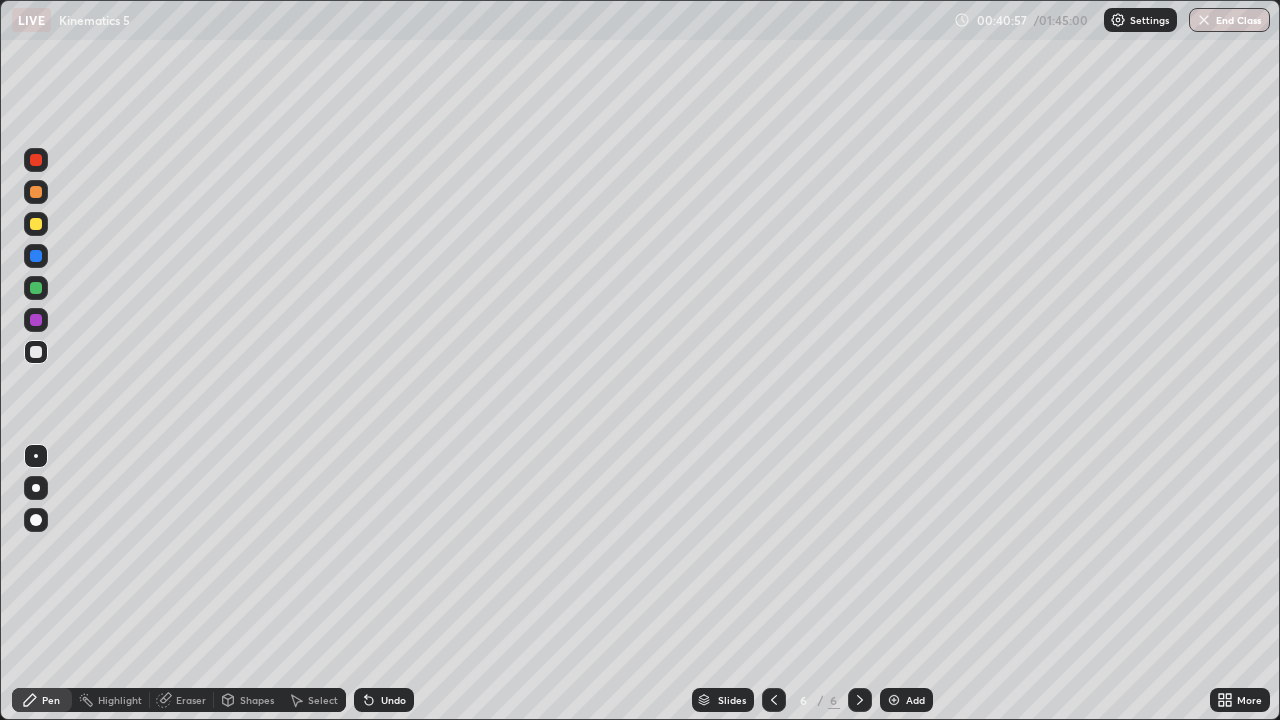 click on "Eraser" at bounding box center (191, 700) 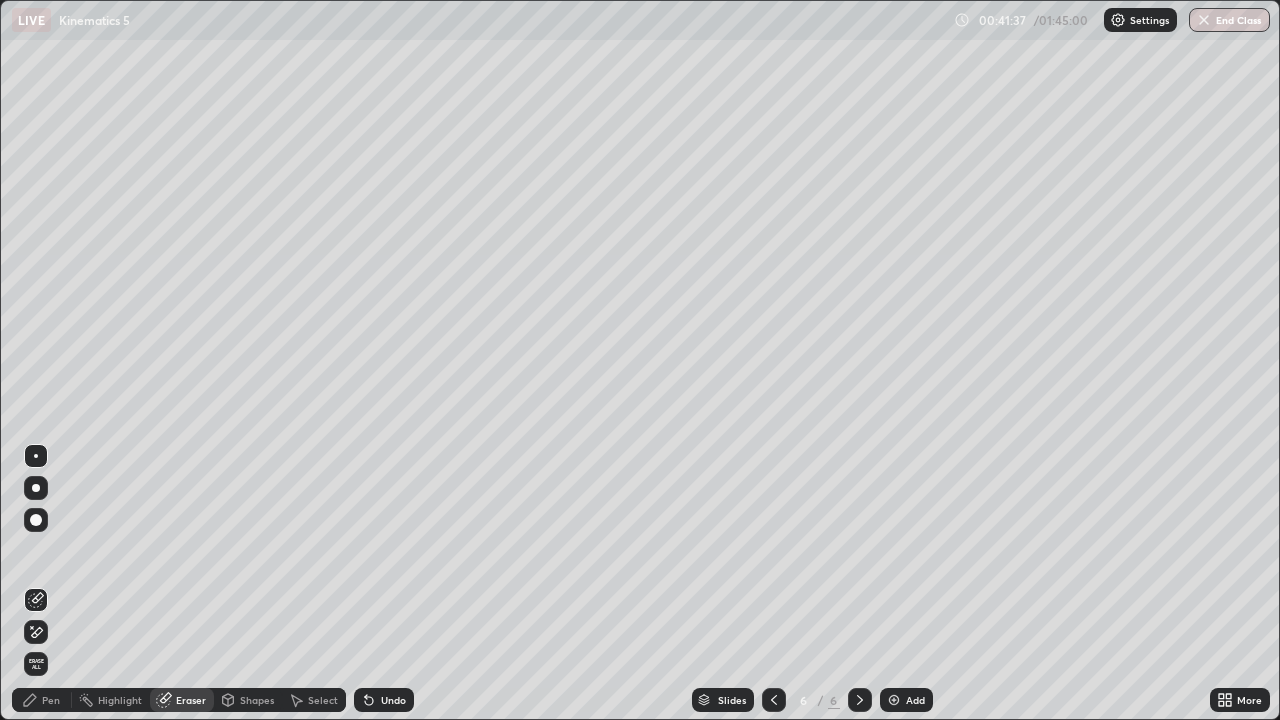 click on "Pen" at bounding box center (51, 700) 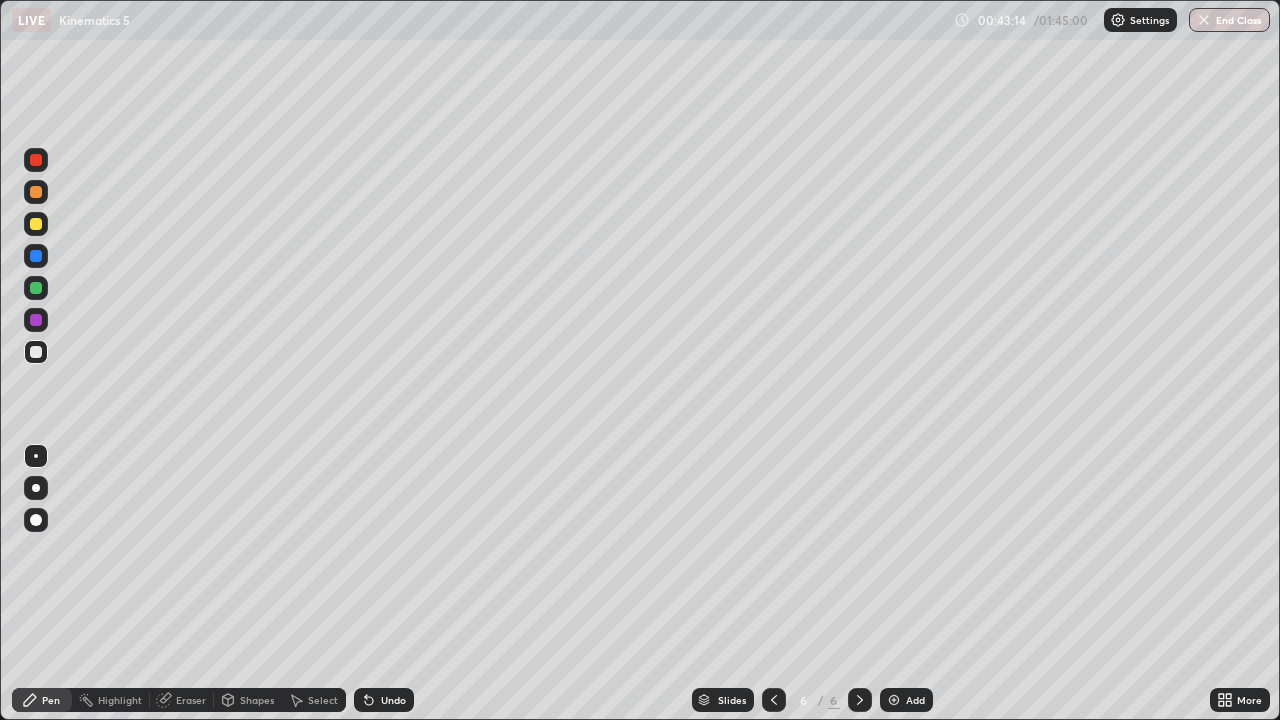click at bounding box center (36, 224) 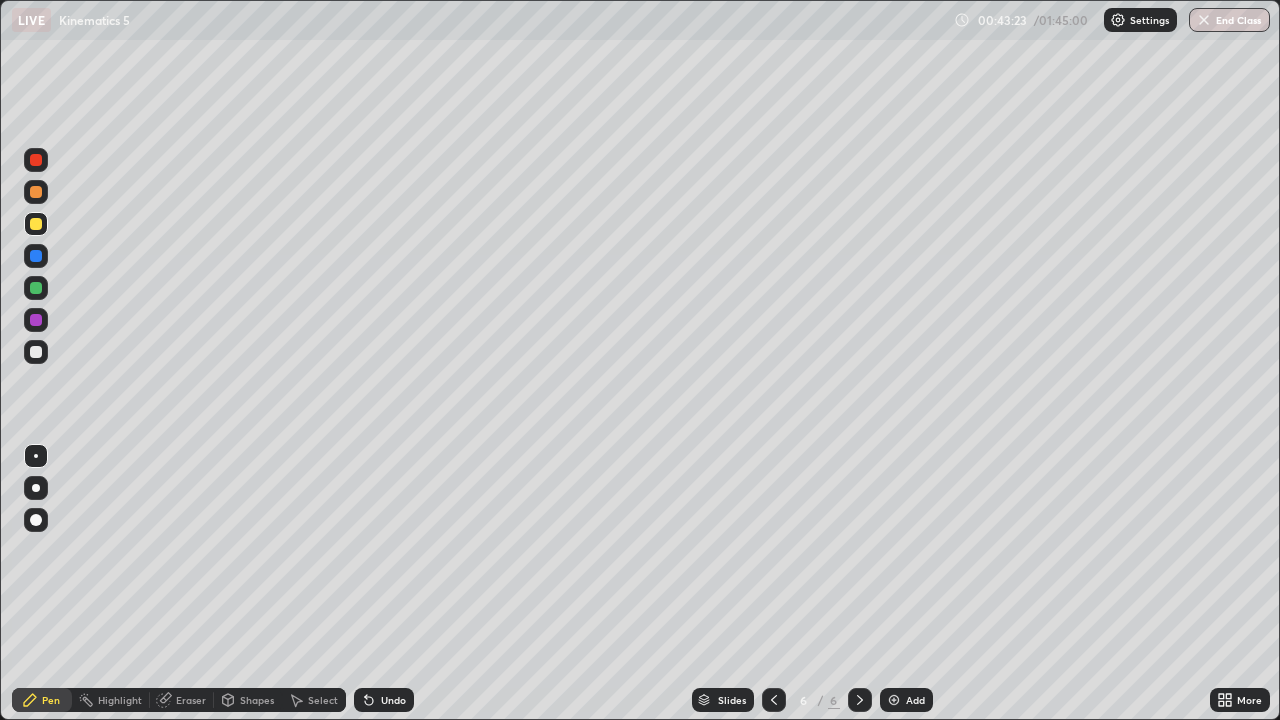 click at bounding box center (36, 352) 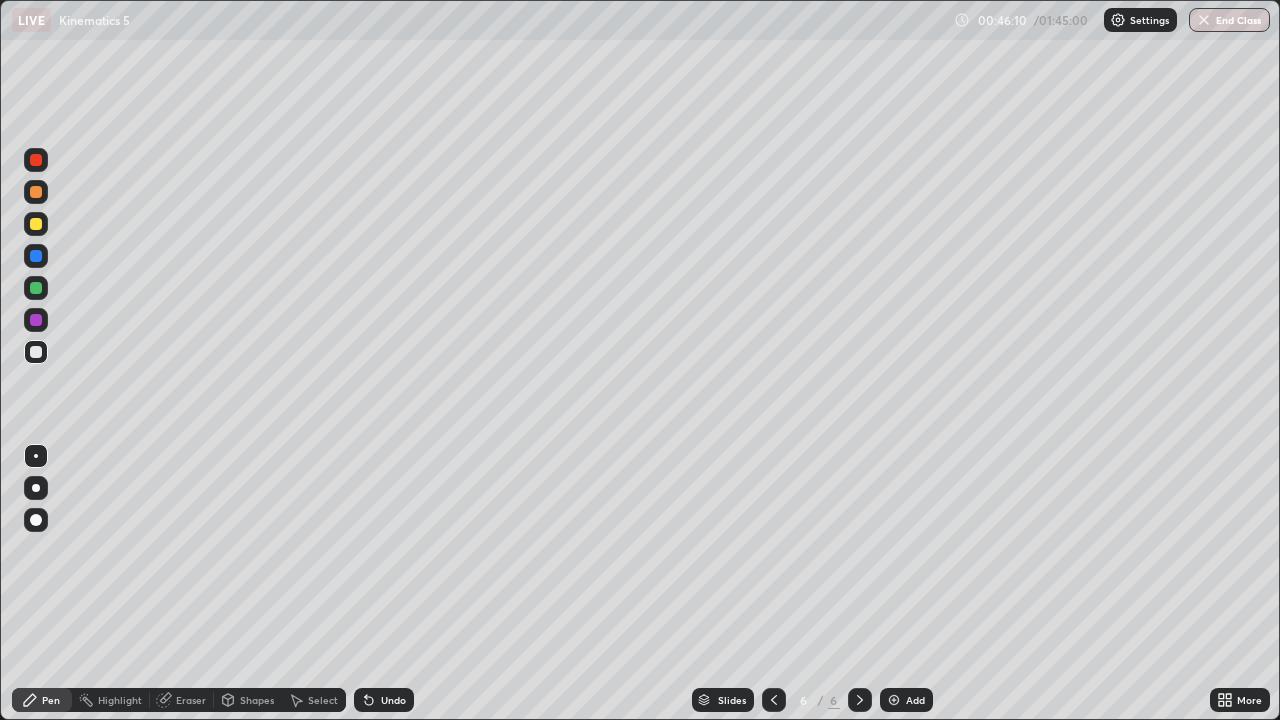 click on "Eraser" at bounding box center (191, 700) 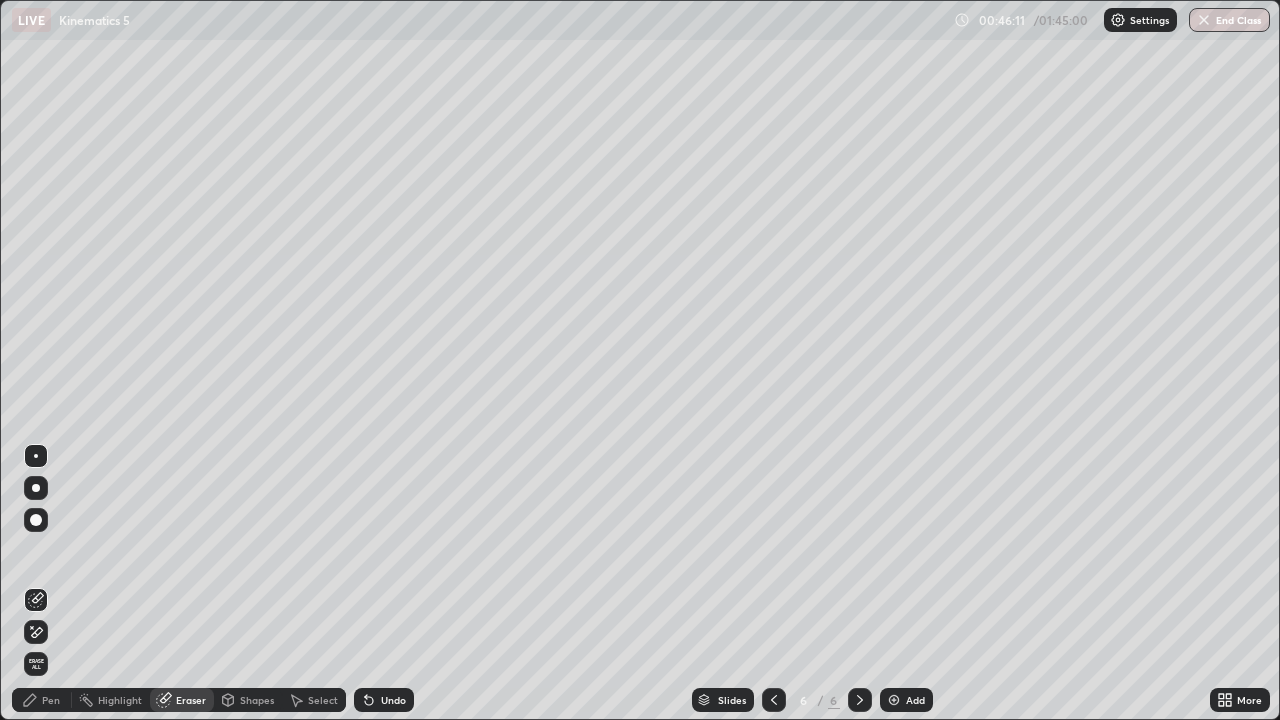 click on "Pen" at bounding box center [42, 700] 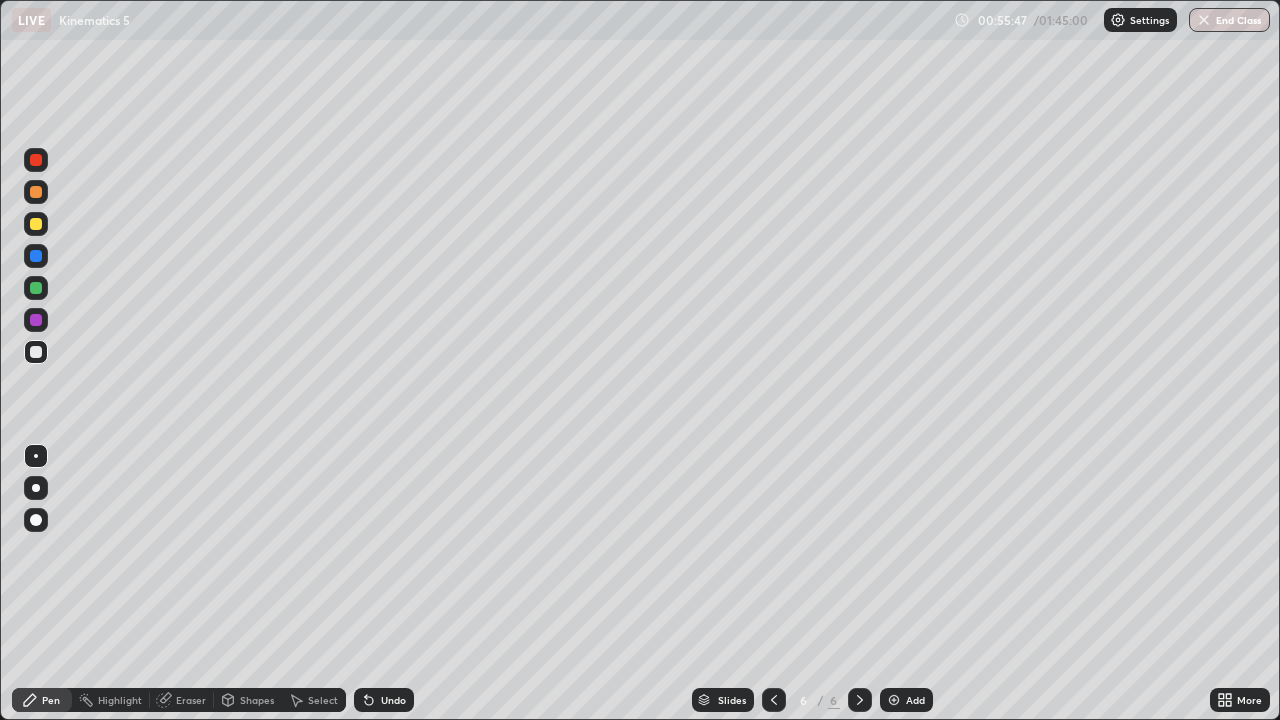 click on "Add" at bounding box center (906, 700) 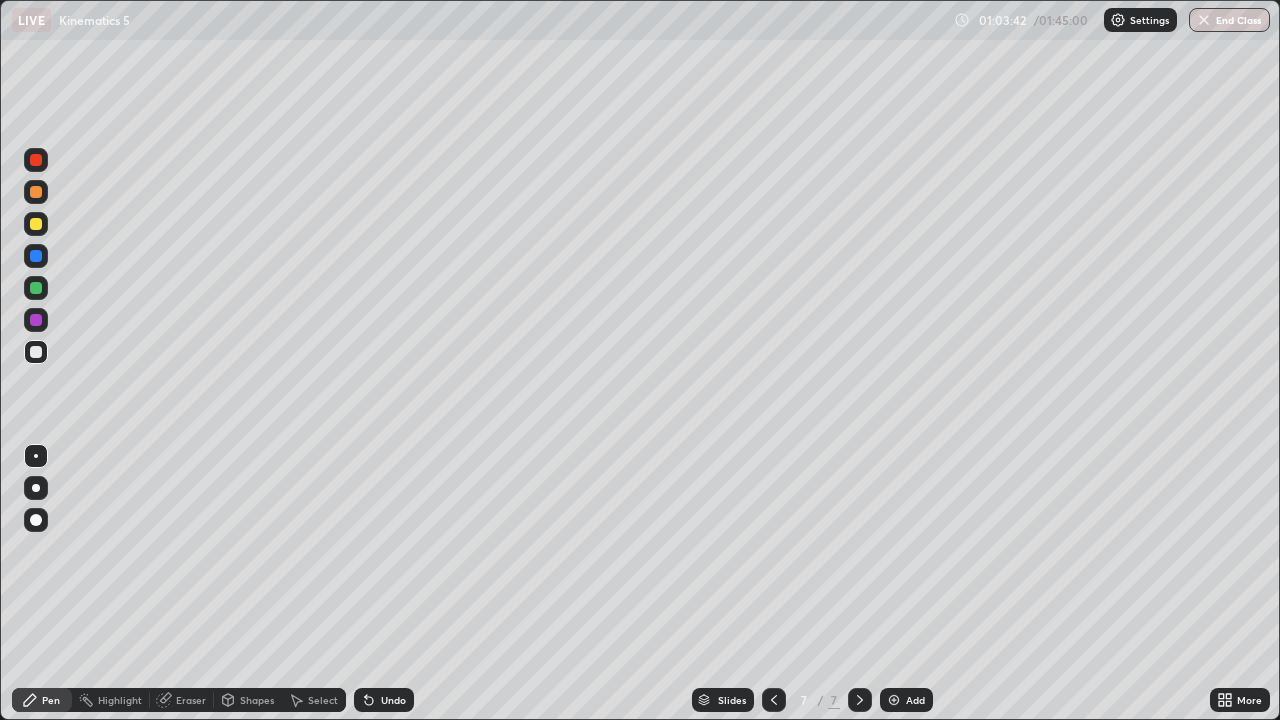 click at bounding box center (36, 224) 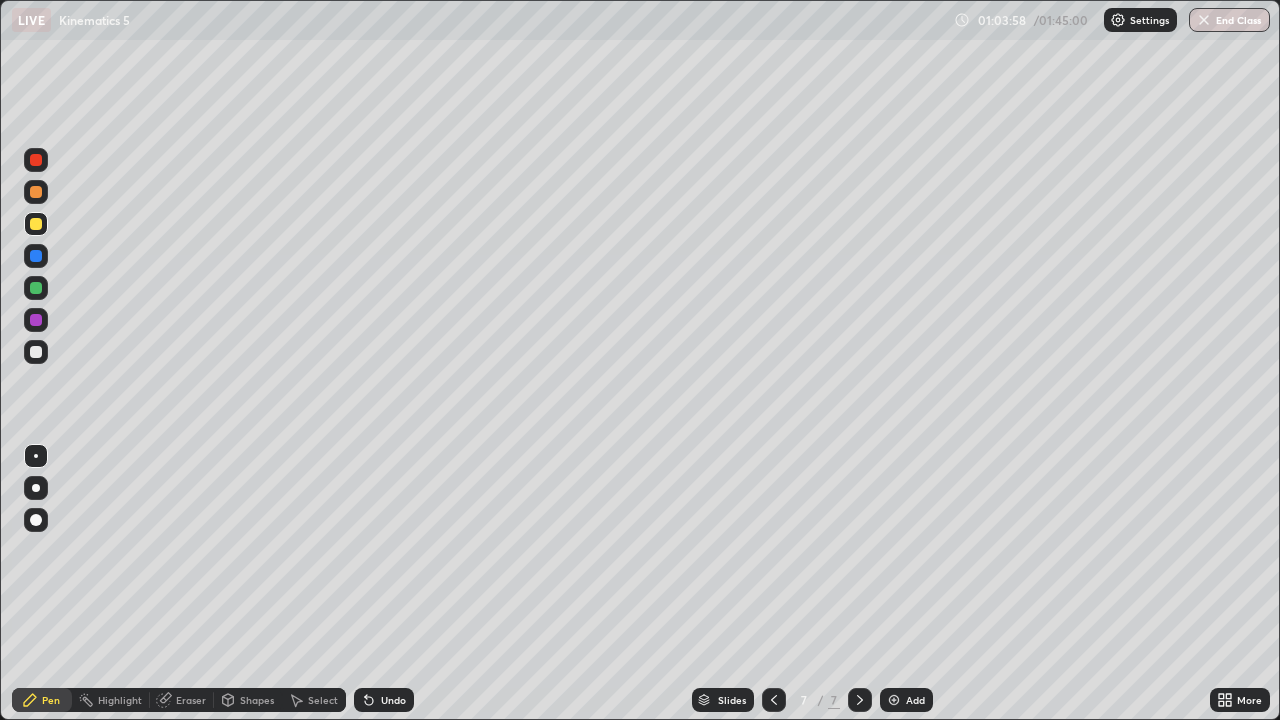 click at bounding box center [36, 352] 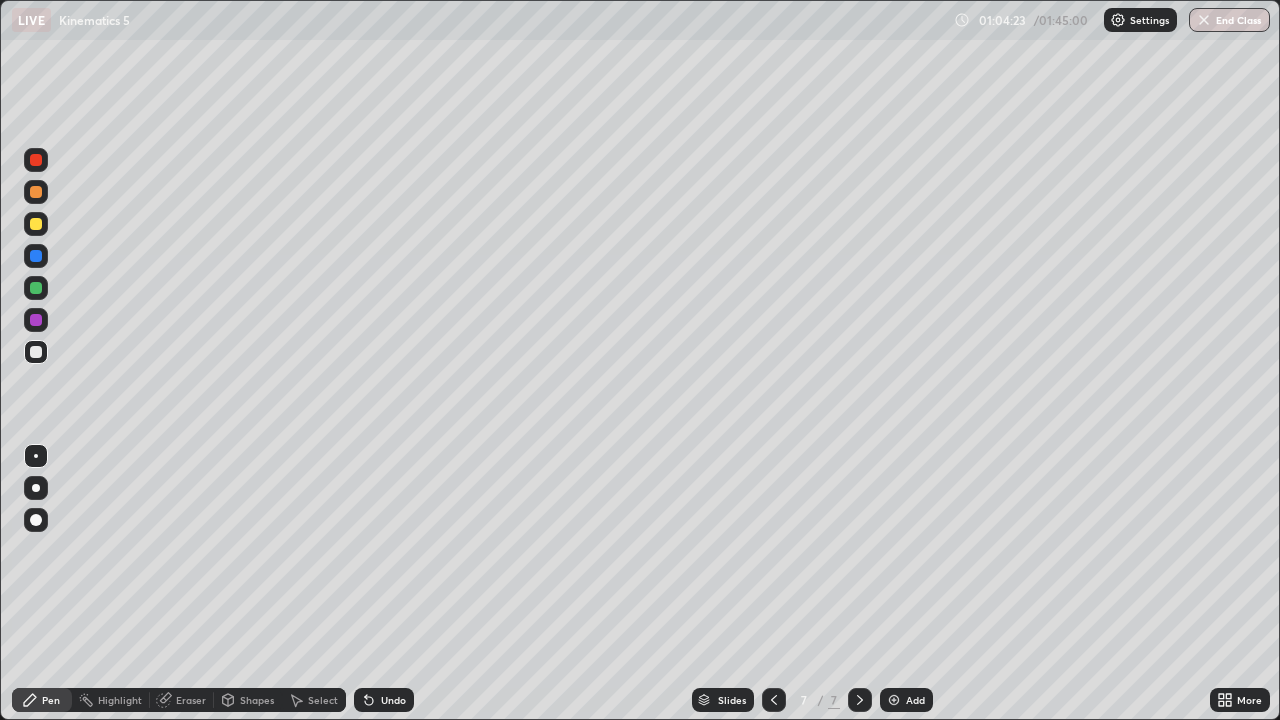 click at bounding box center (36, 224) 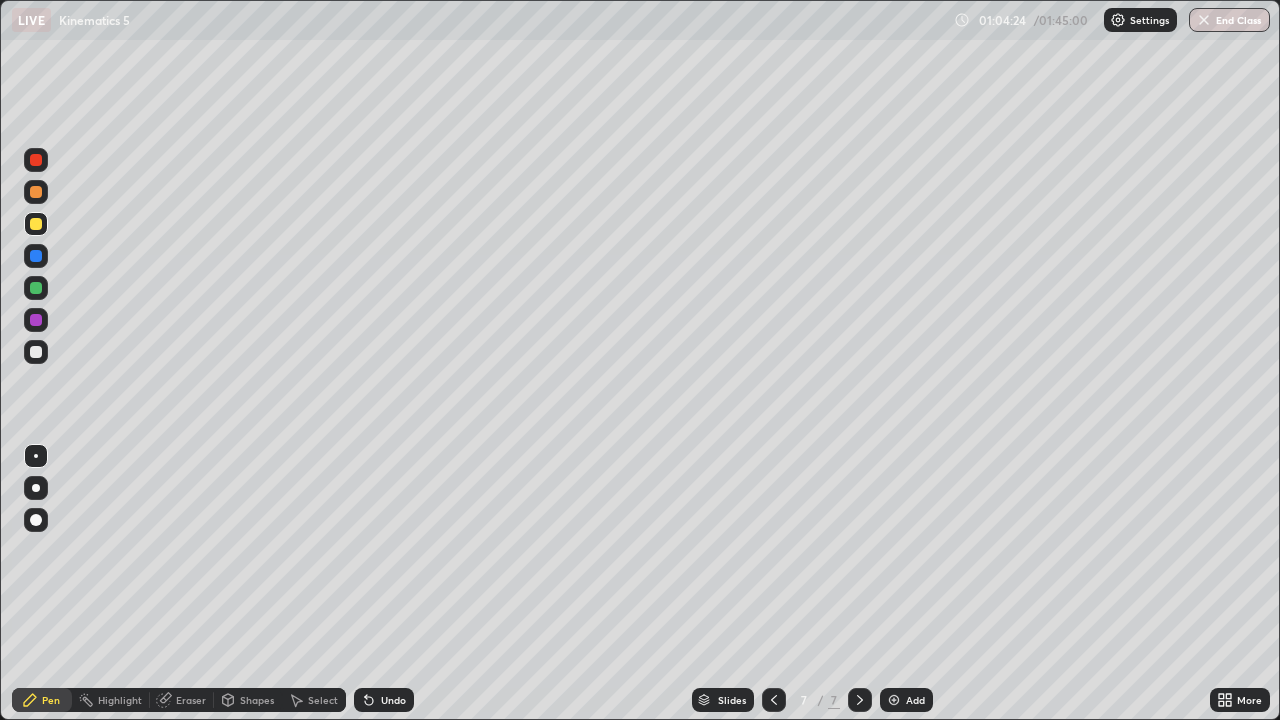 click at bounding box center [36, 352] 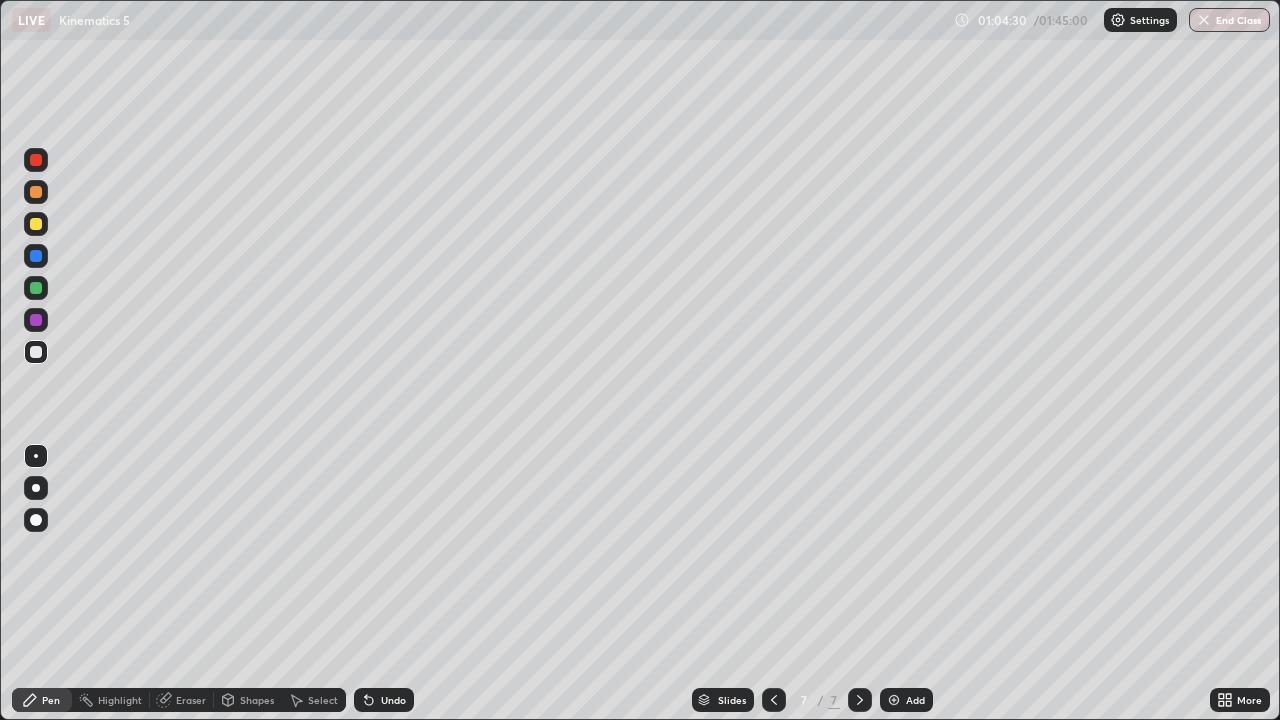 click at bounding box center [36, 288] 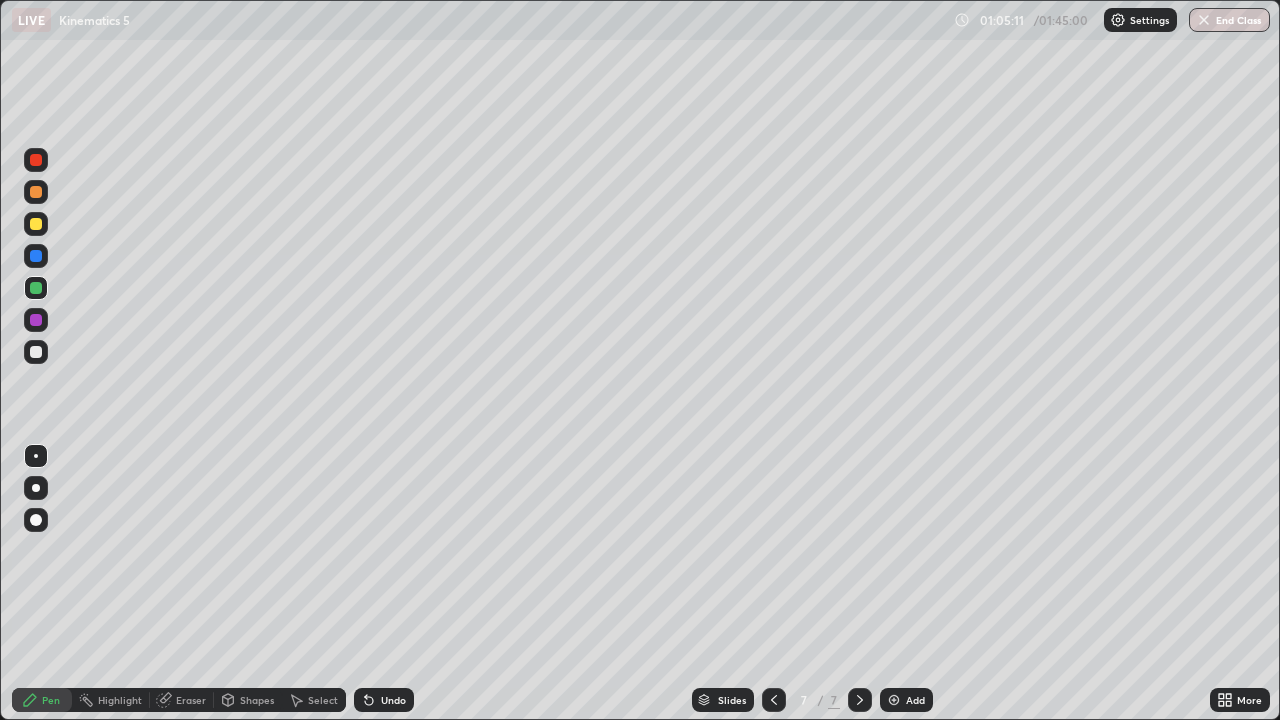 click at bounding box center [36, 352] 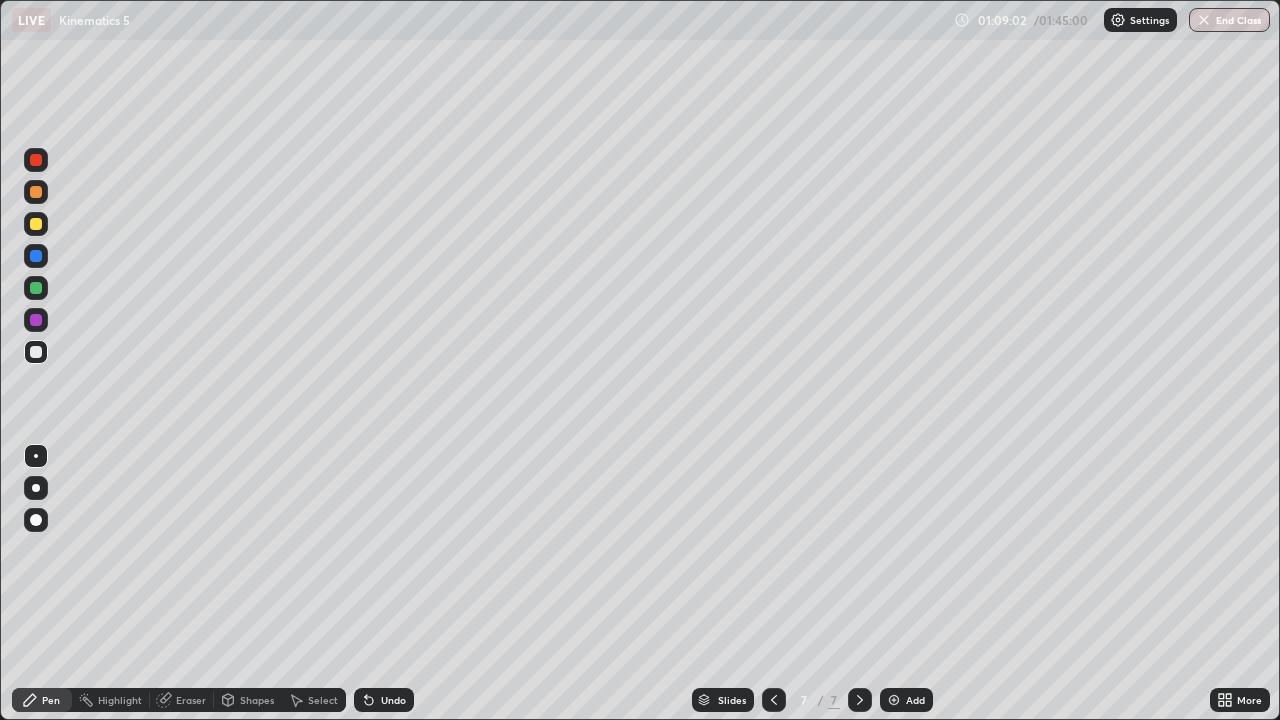 click on "Add" at bounding box center [915, 700] 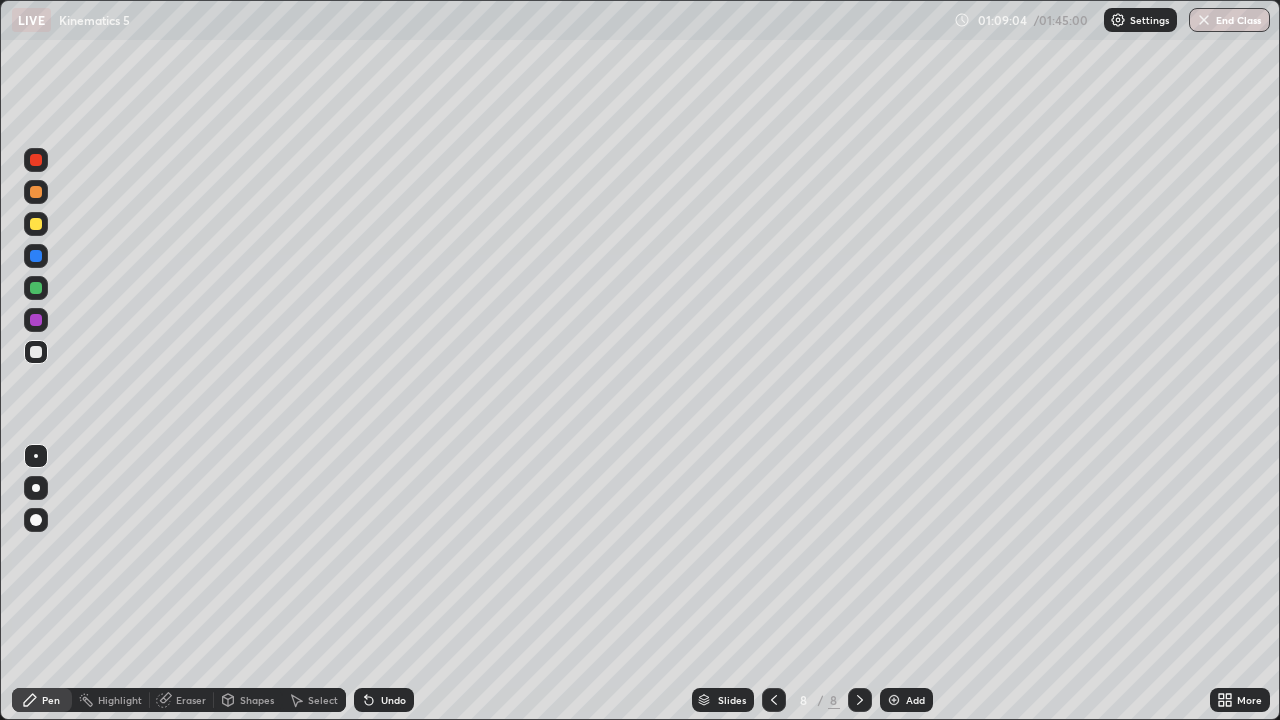 click at bounding box center (36, 224) 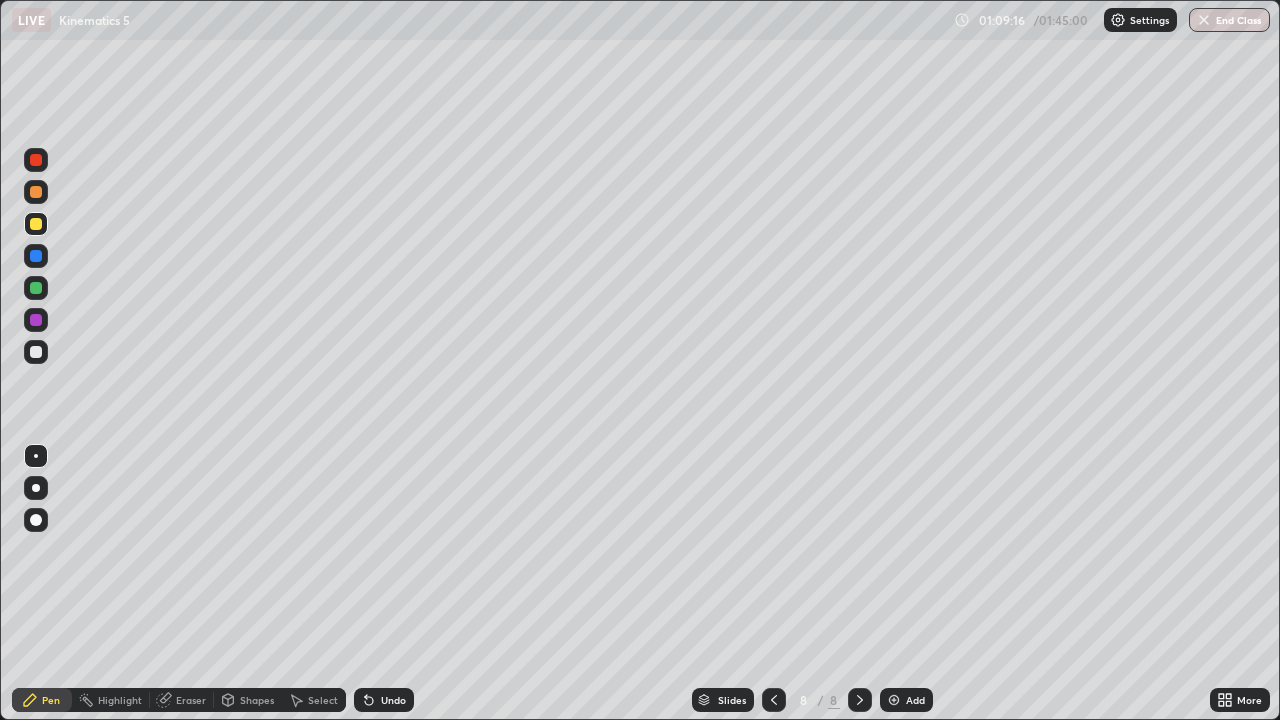 click at bounding box center (36, 352) 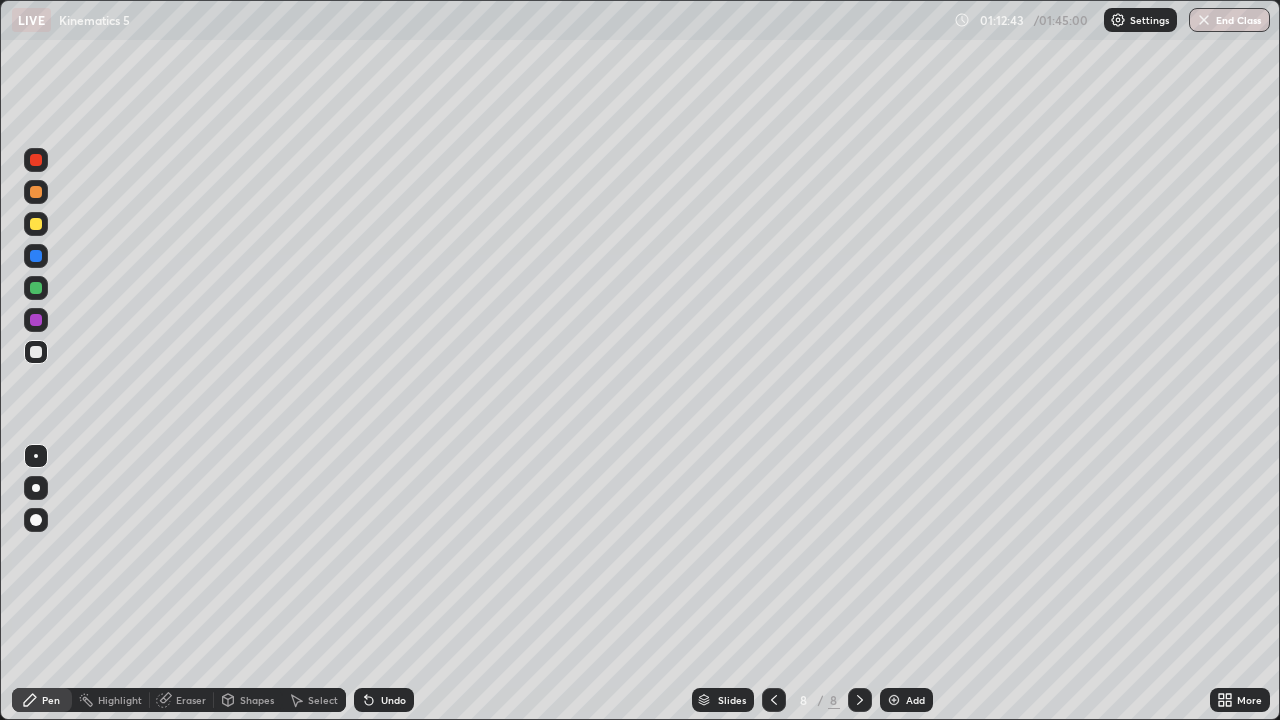 click on "Eraser" at bounding box center [191, 700] 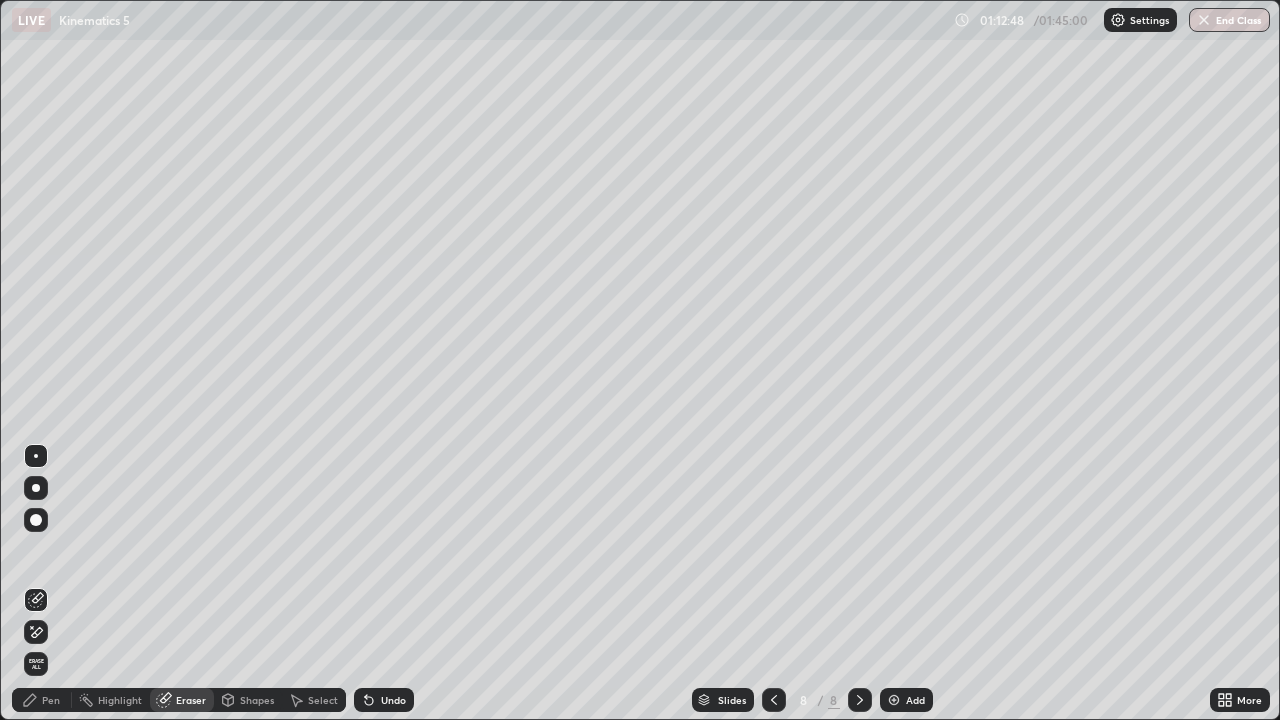 click on "Pen" at bounding box center [51, 700] 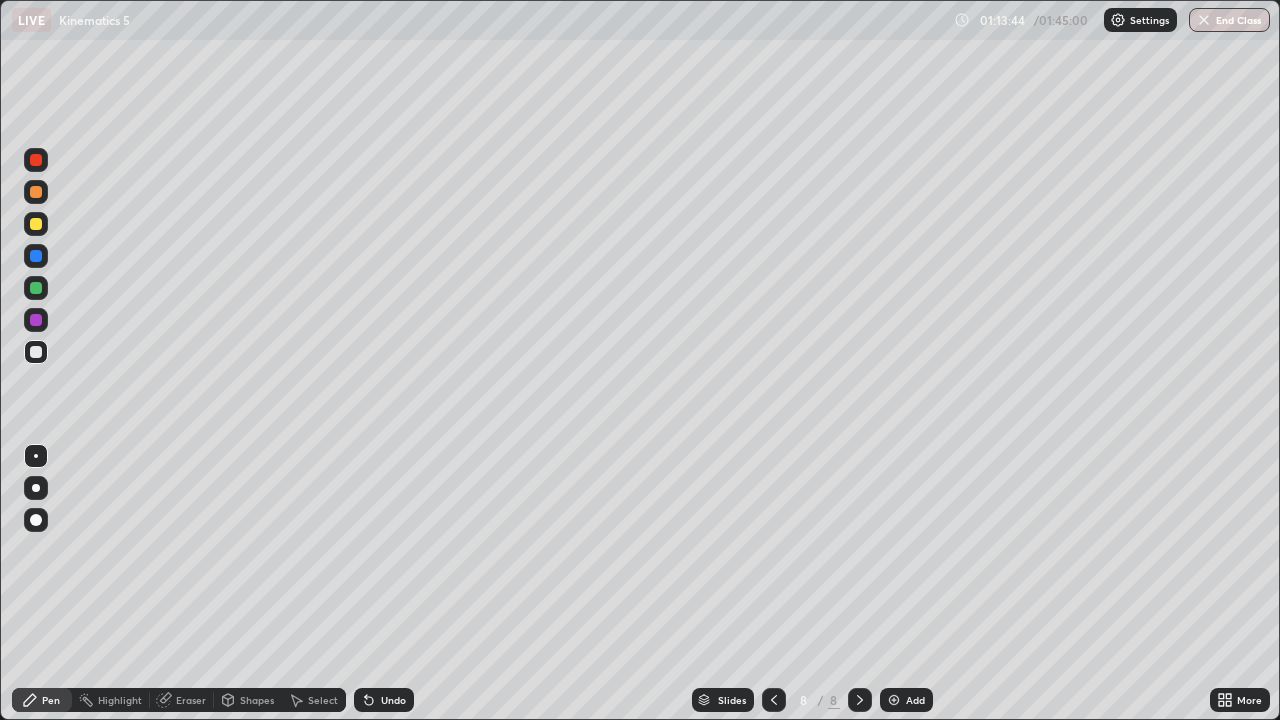 click at bounding box center [36, 224] 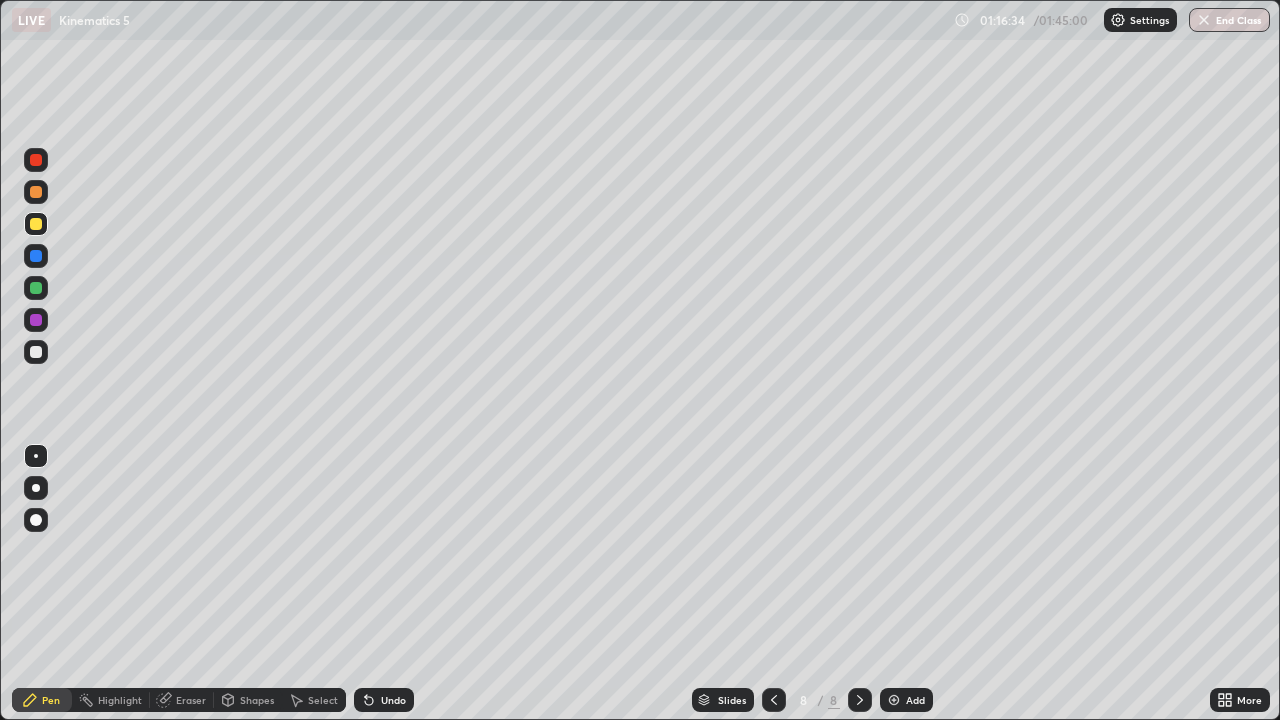 click on "Add" at bounding box center (915, 700) 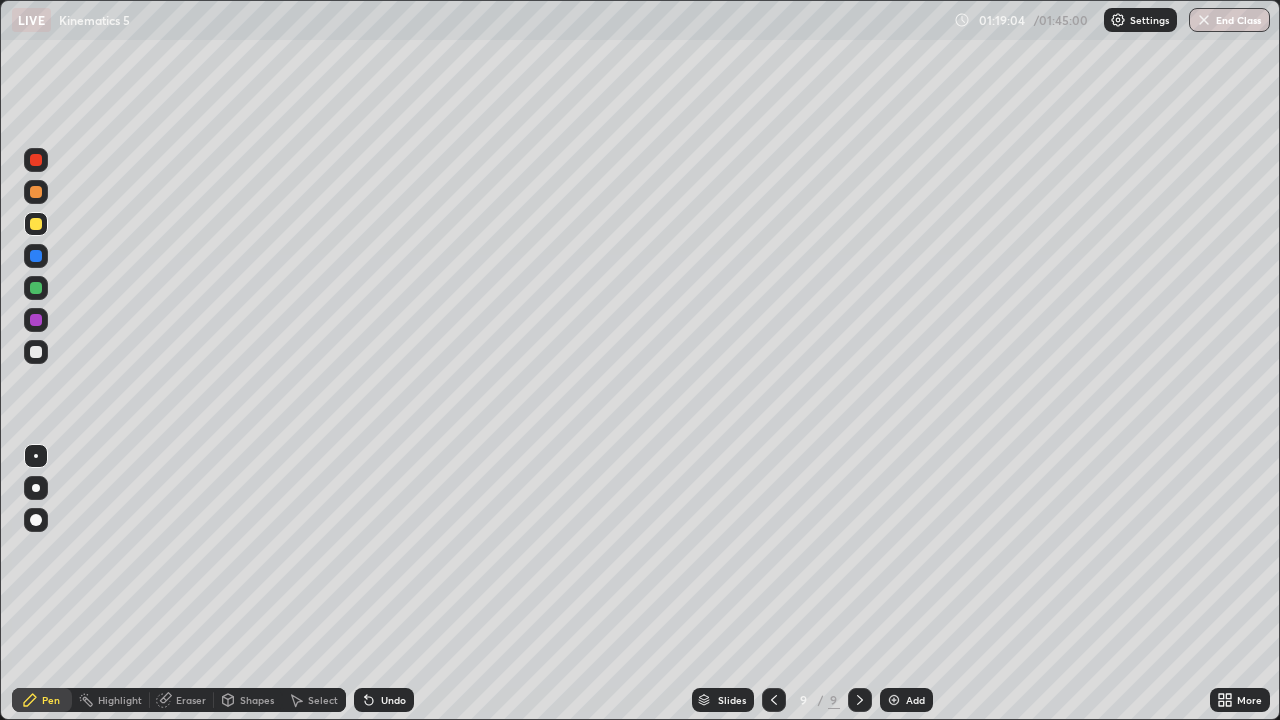 click 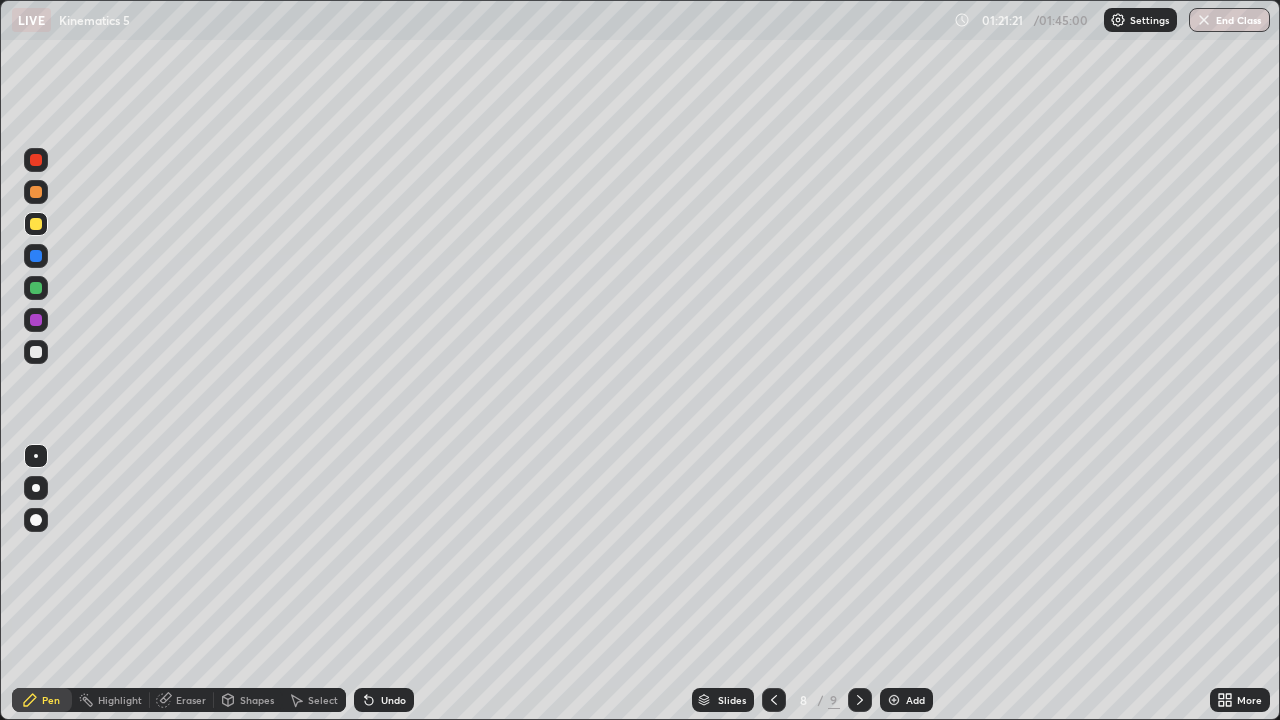 click 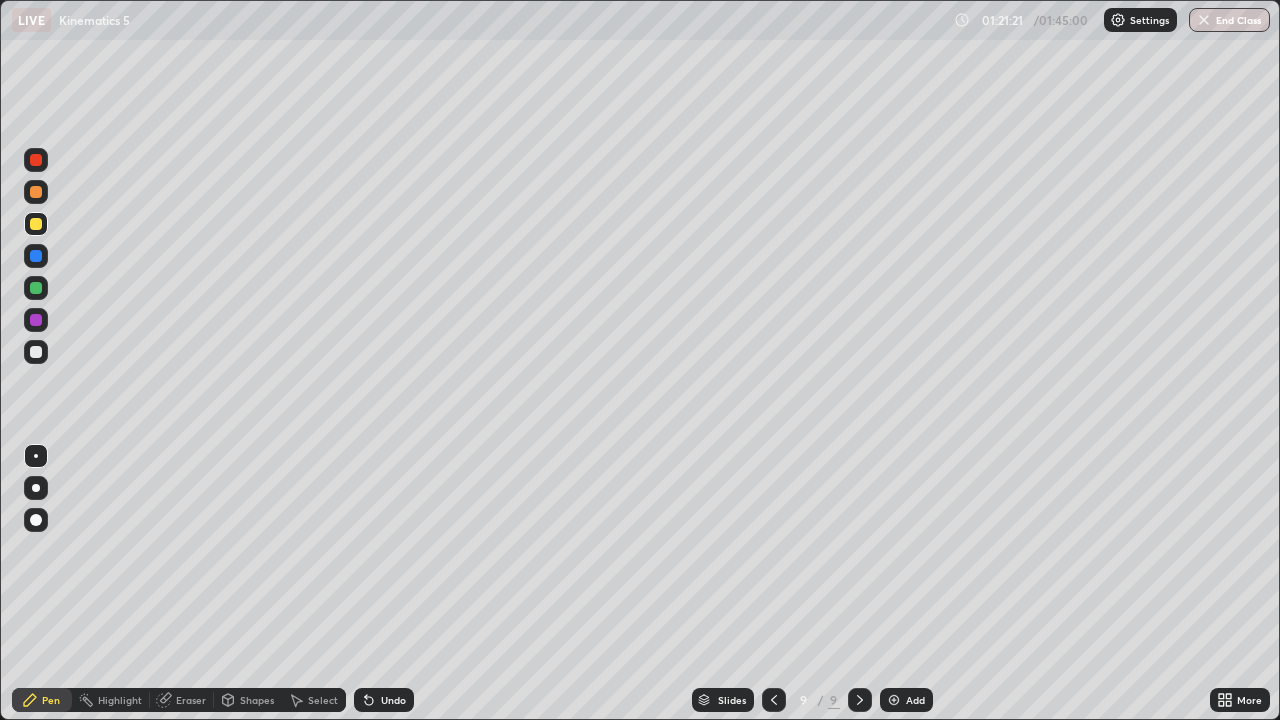 click on "Add" at bounding box center (915, 700) 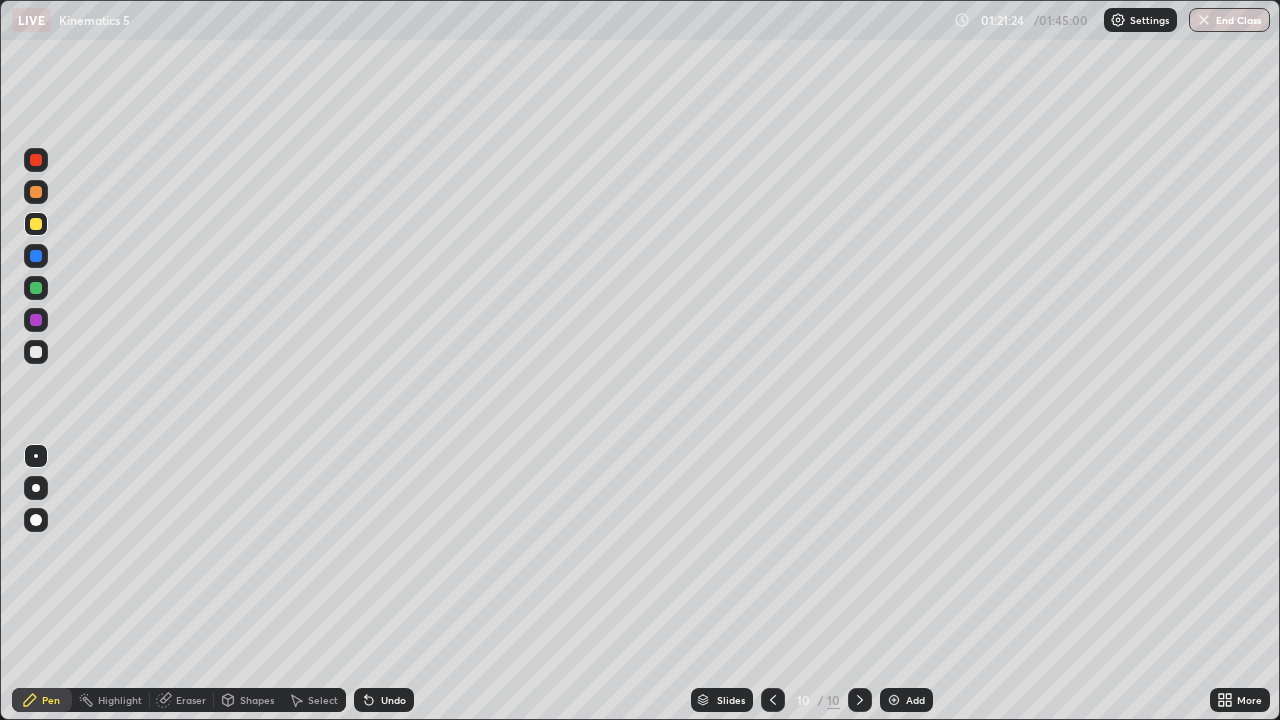 click at bounding box center [36, 352] 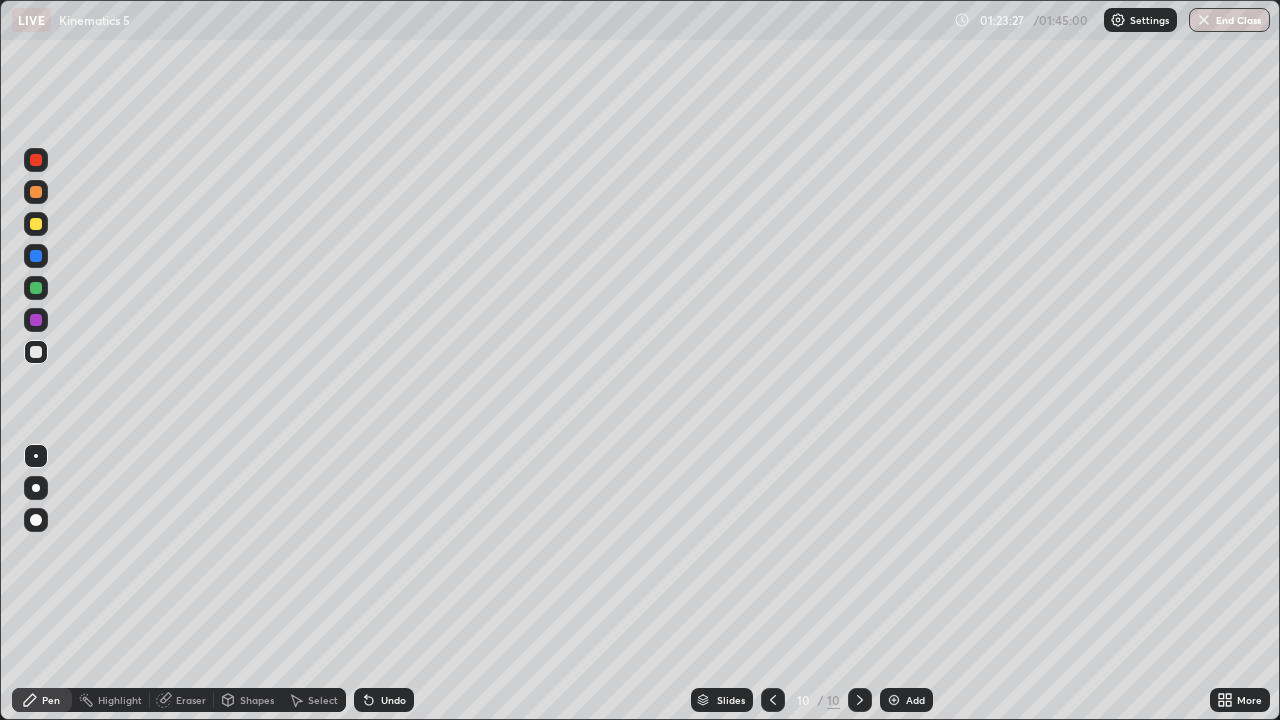 click at bounding box center [36, 224] 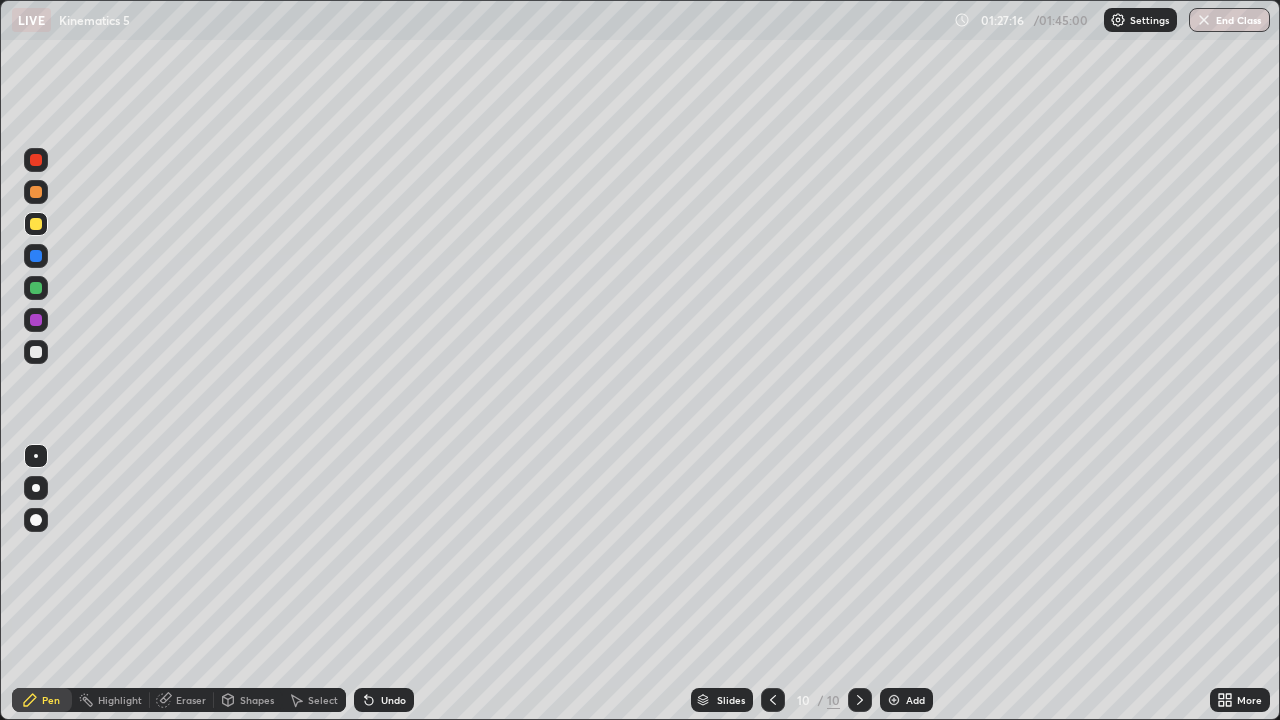 click at bounding box center (36, 352) 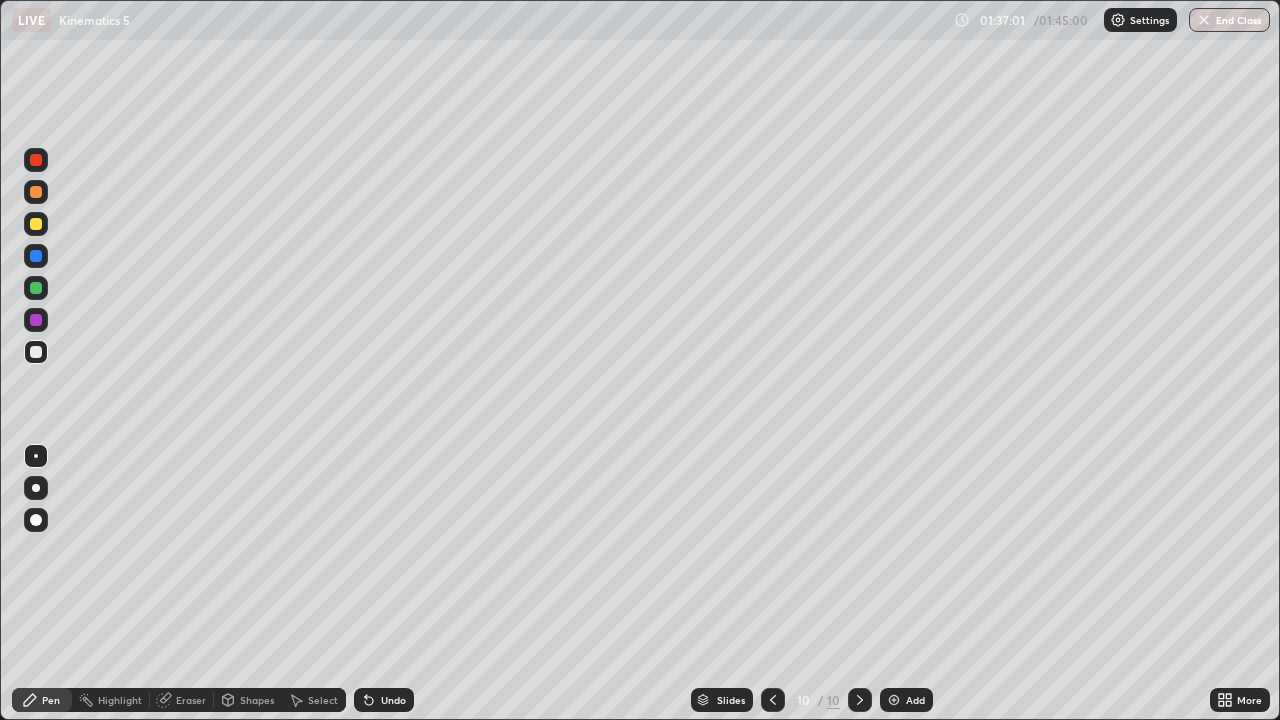 click at bounding box center [36, 224] 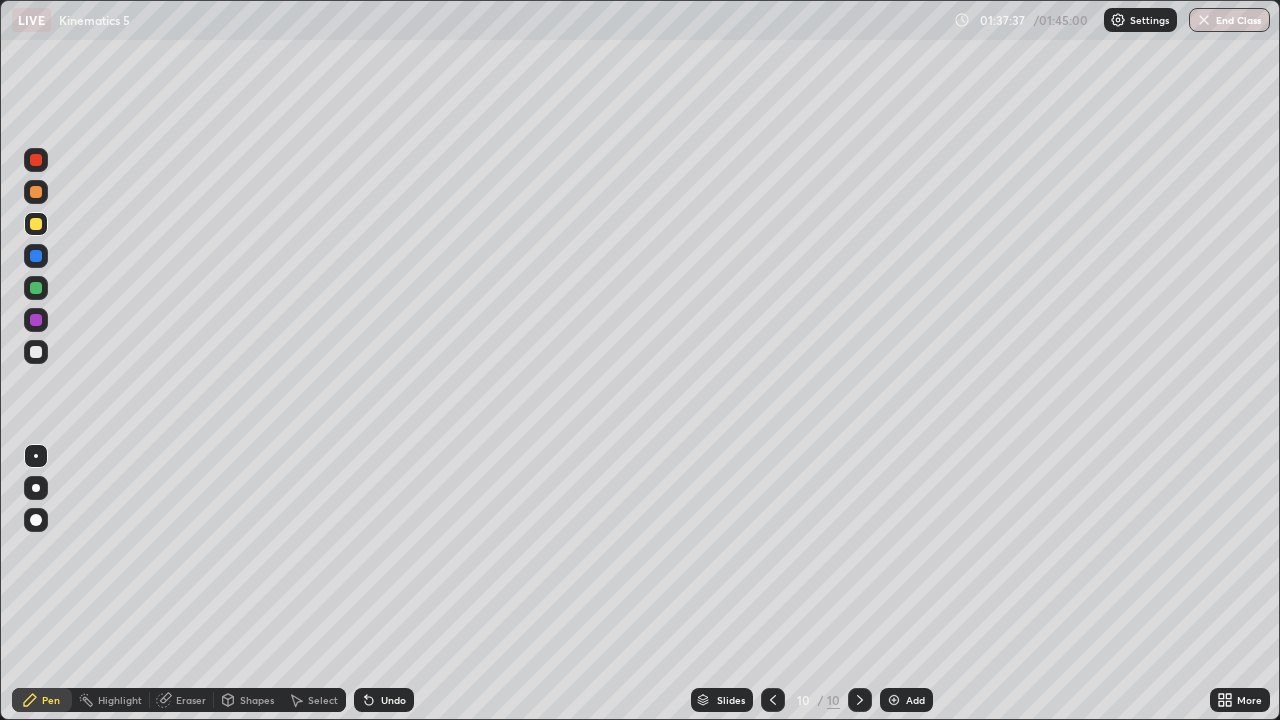 click on "Eraser" at bounding box center (182, 700) 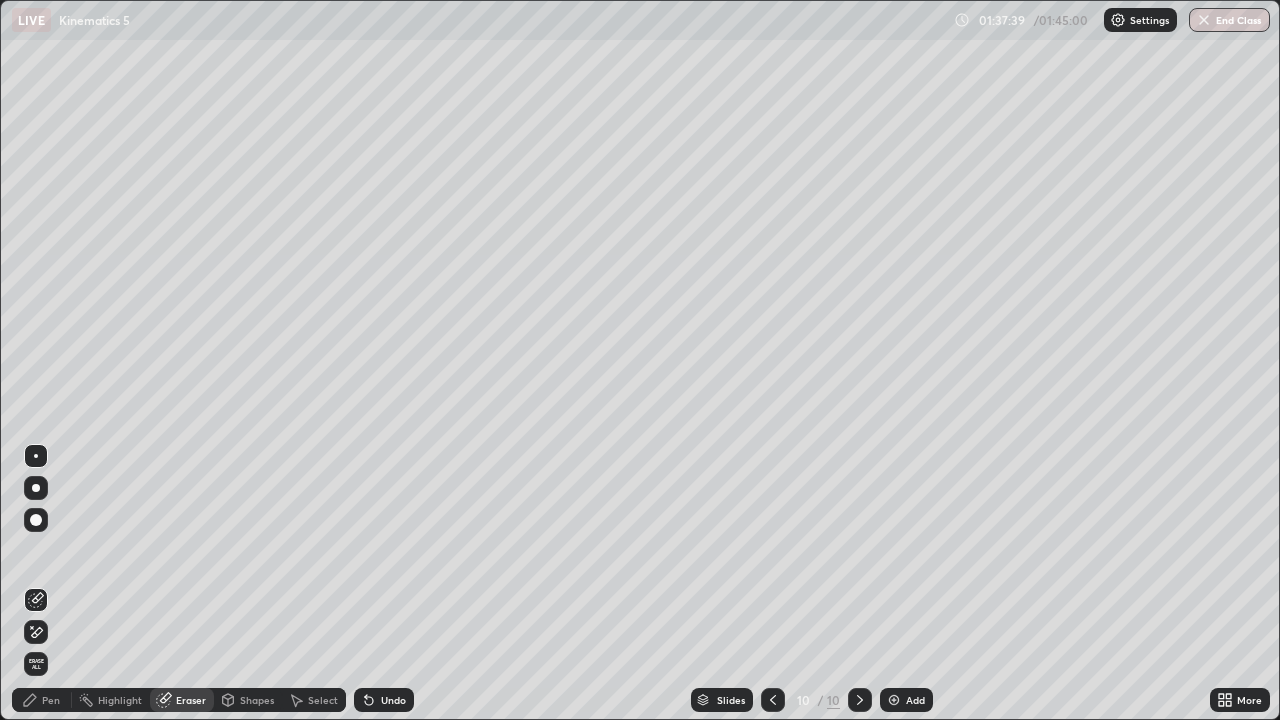 click on "Pen" at bounding box center (51, 700) 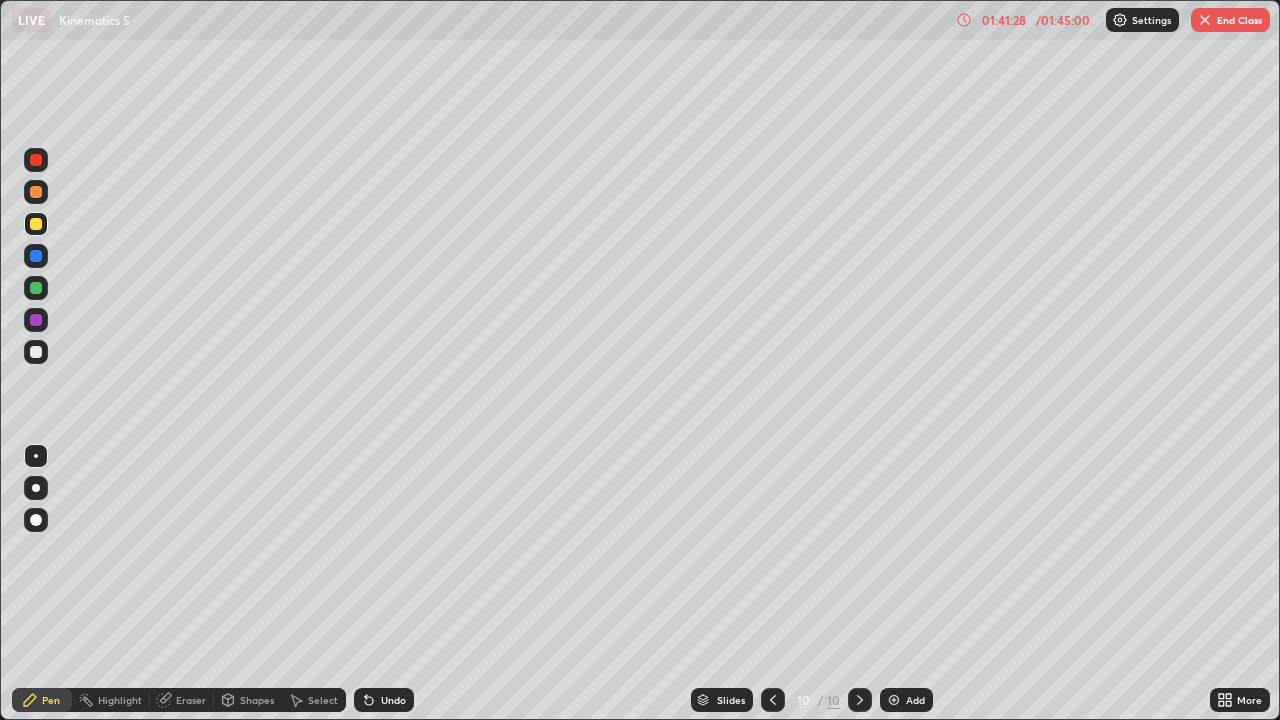 click on "Add" at bounding box center (915, 700) 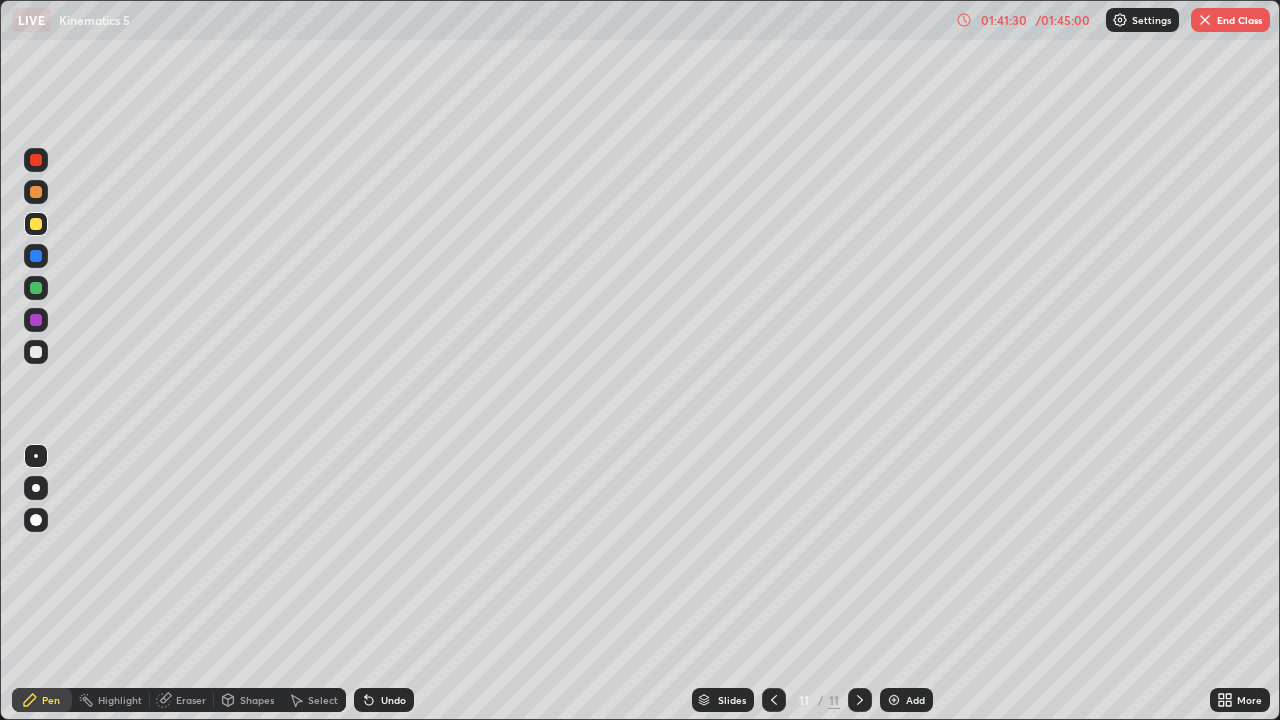 click at bounding box center [36, 352] 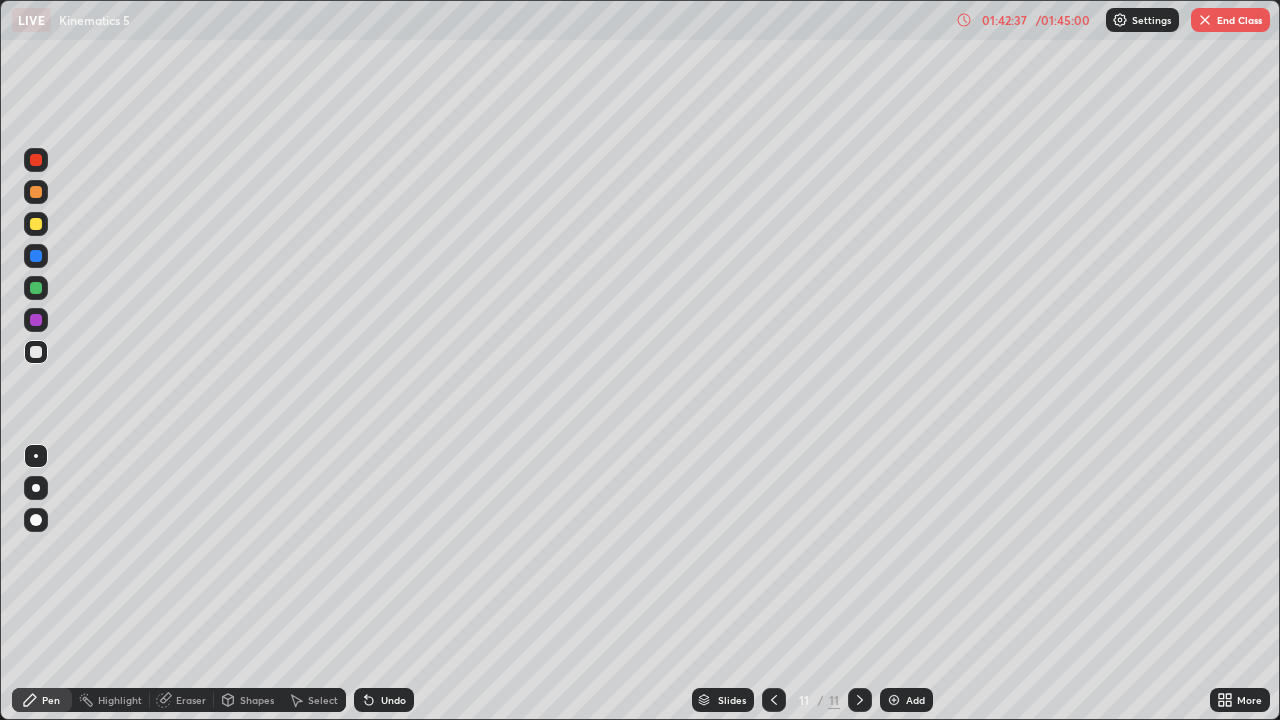 click at bounding box center (36, 224) 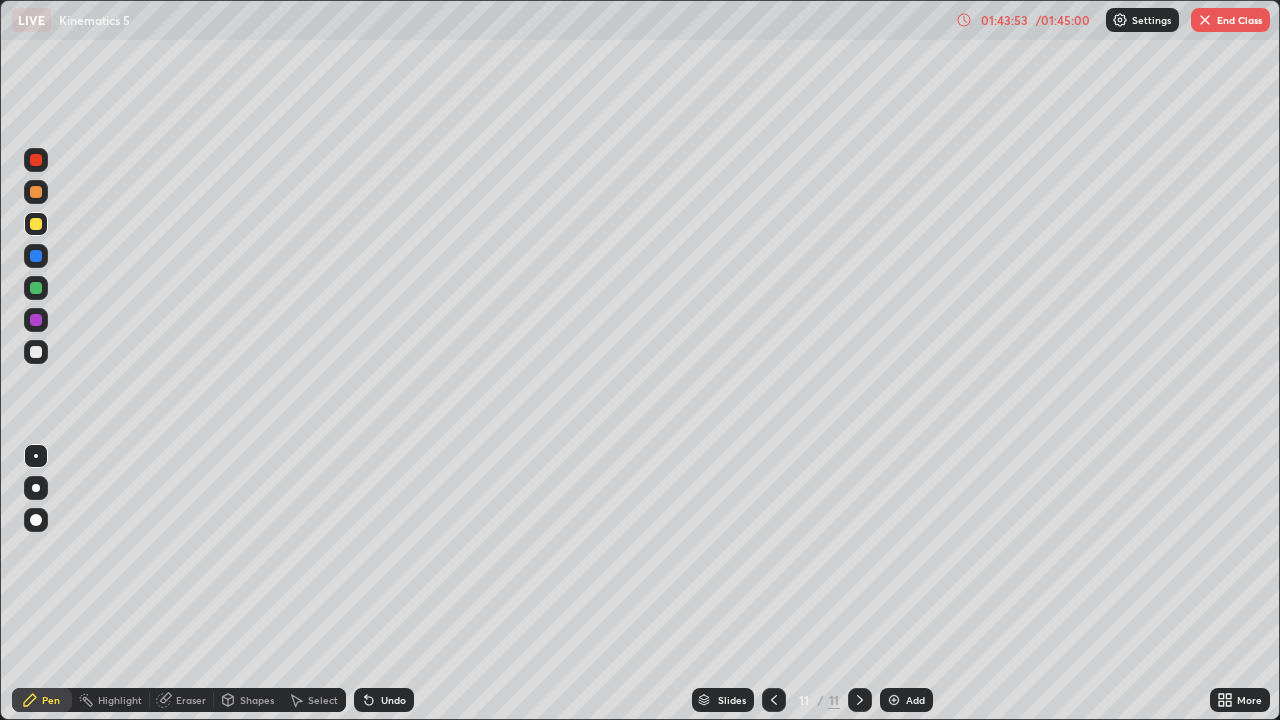 click at bounding box center [36, 352] 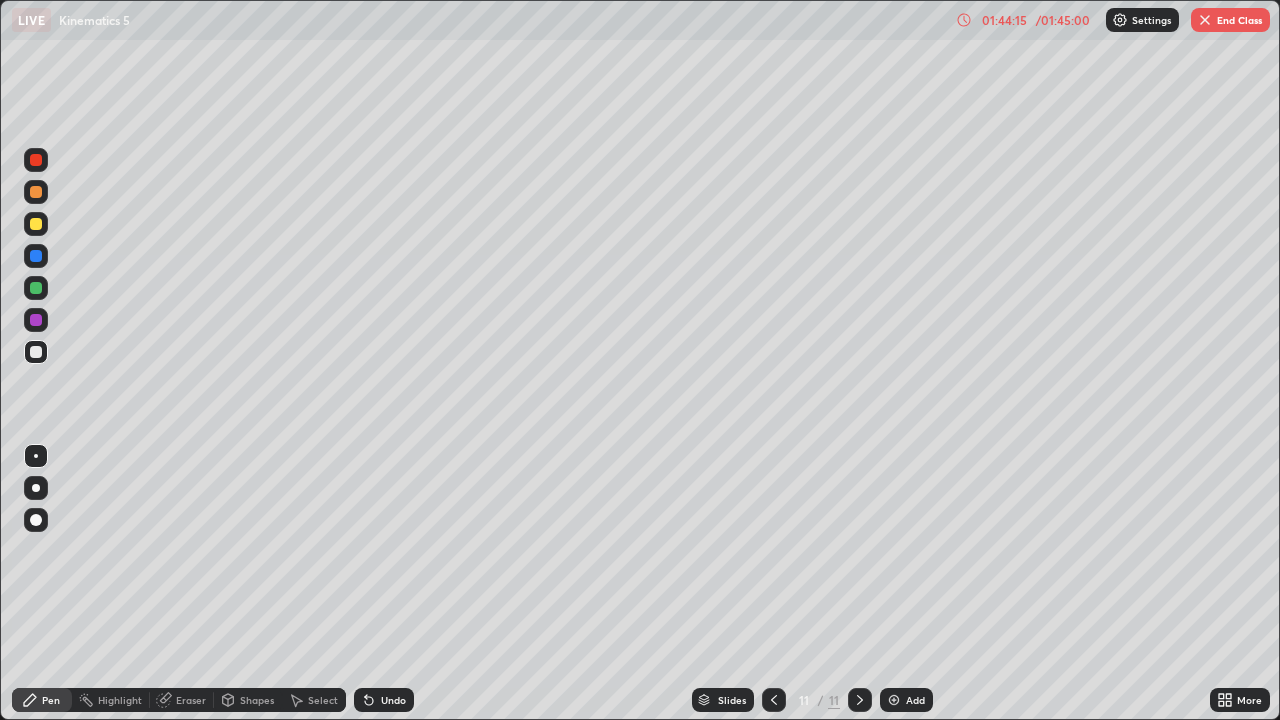 click at bounding box center [36, 224] 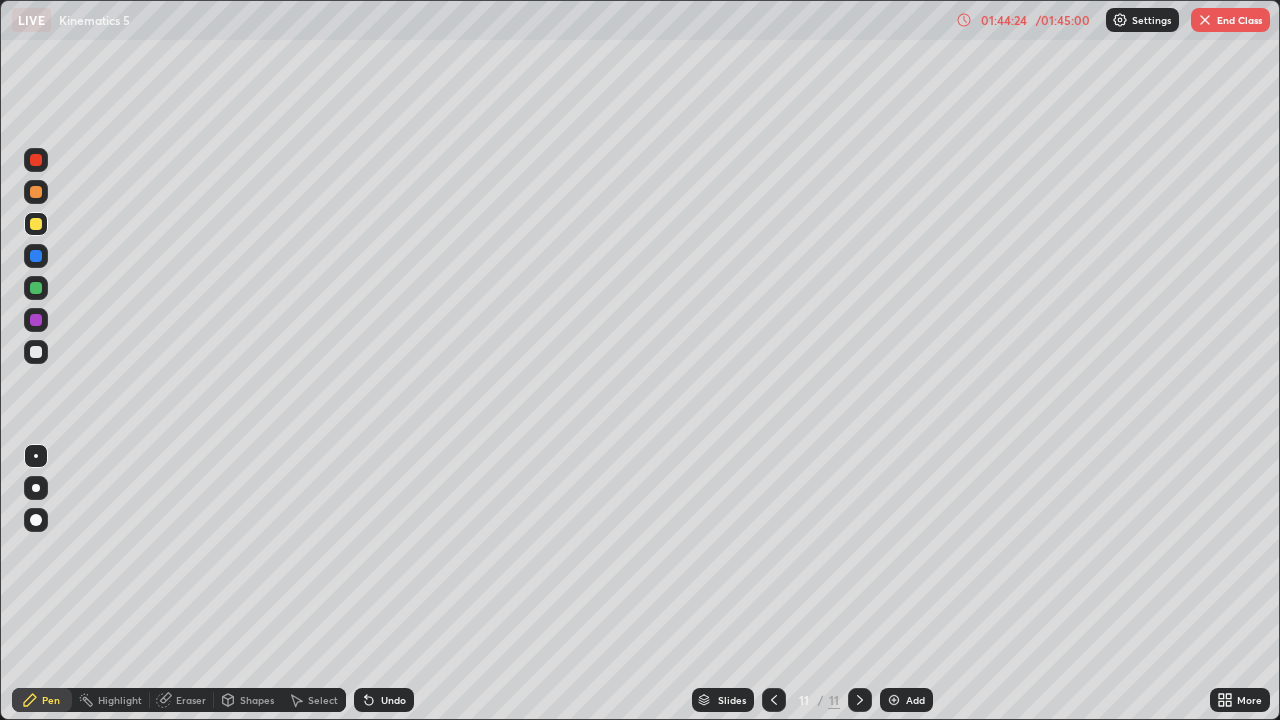 click at bounding box center (36, 352) 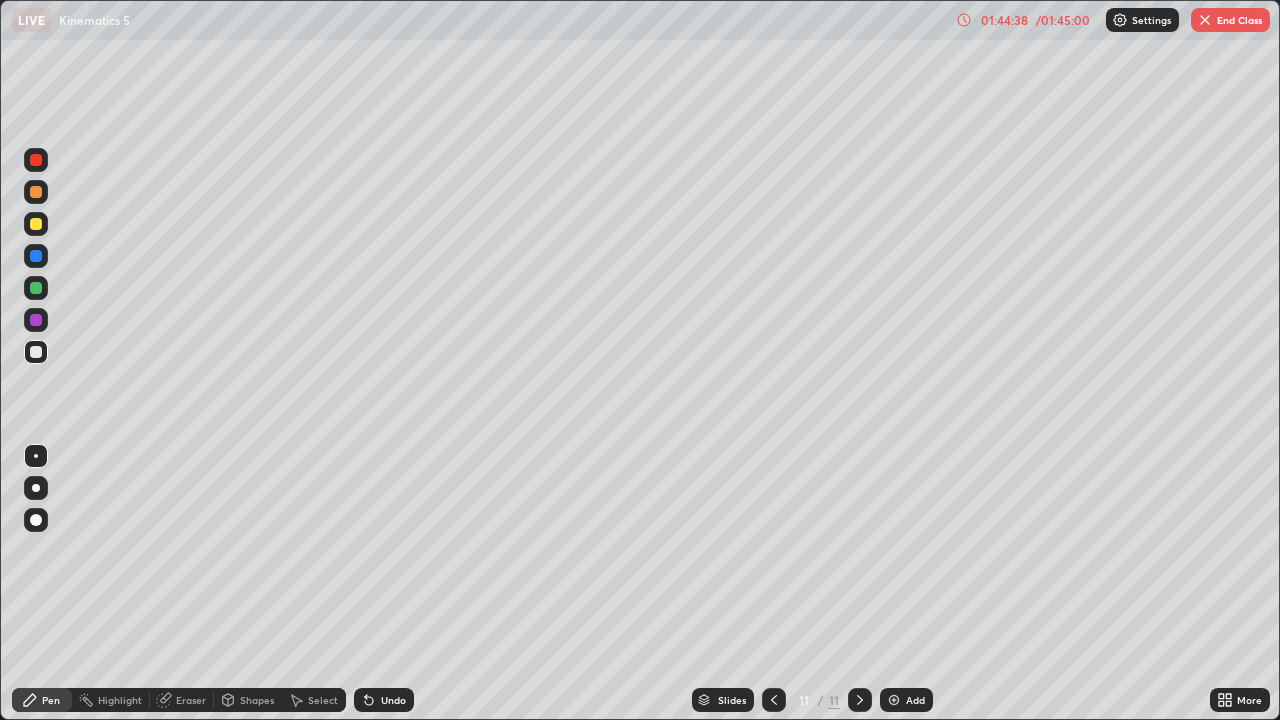 click at bounding box center (36, 224) 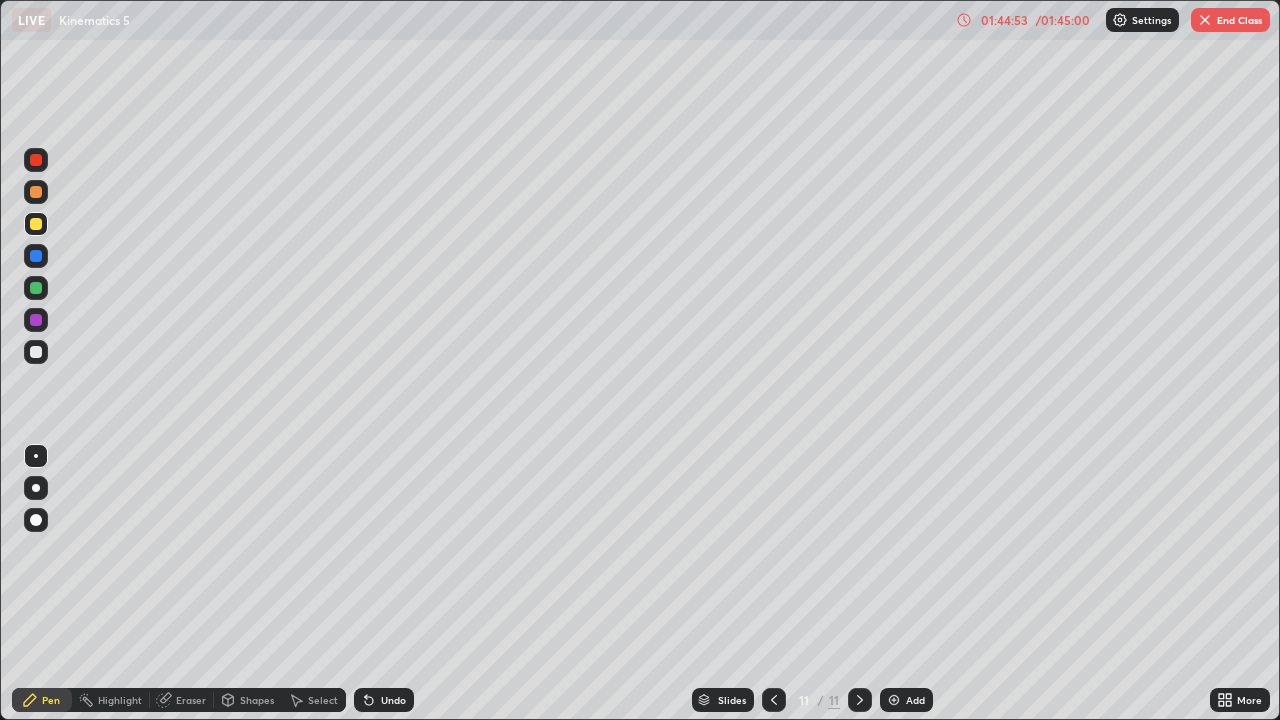 click at bounding box center (36, 352) 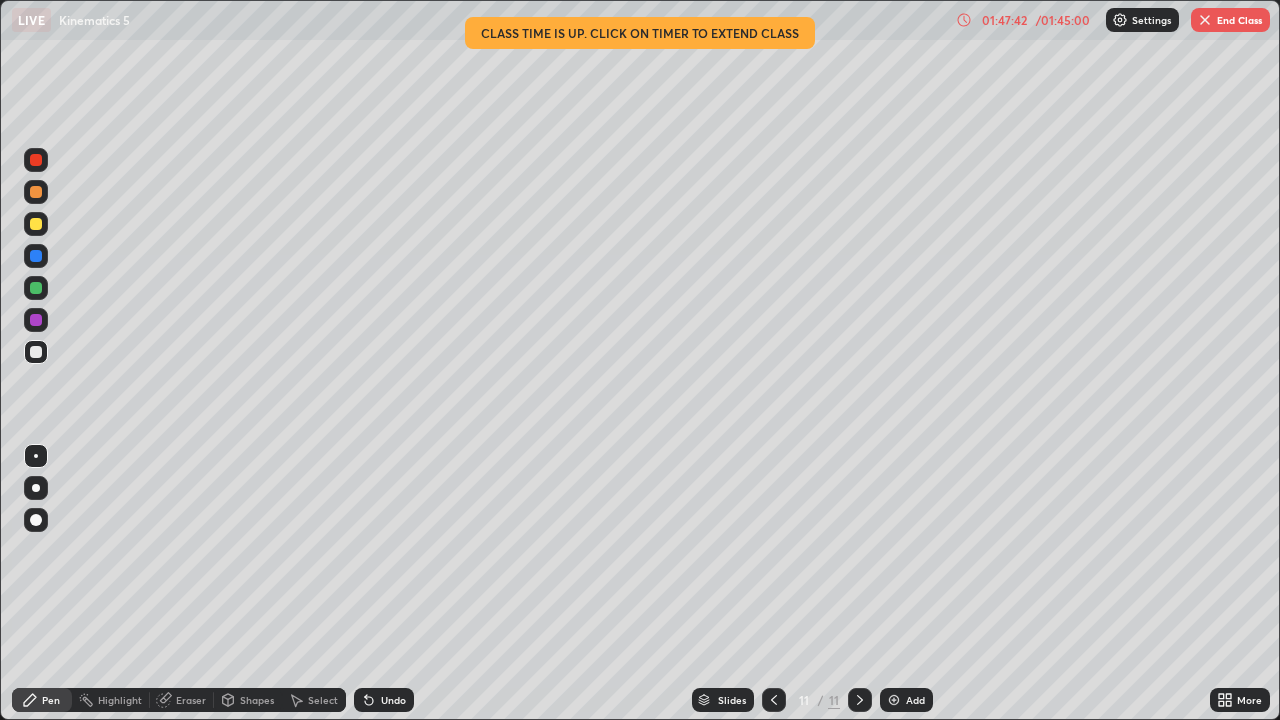 click on "End Class" at bounding box center (1230, 20) 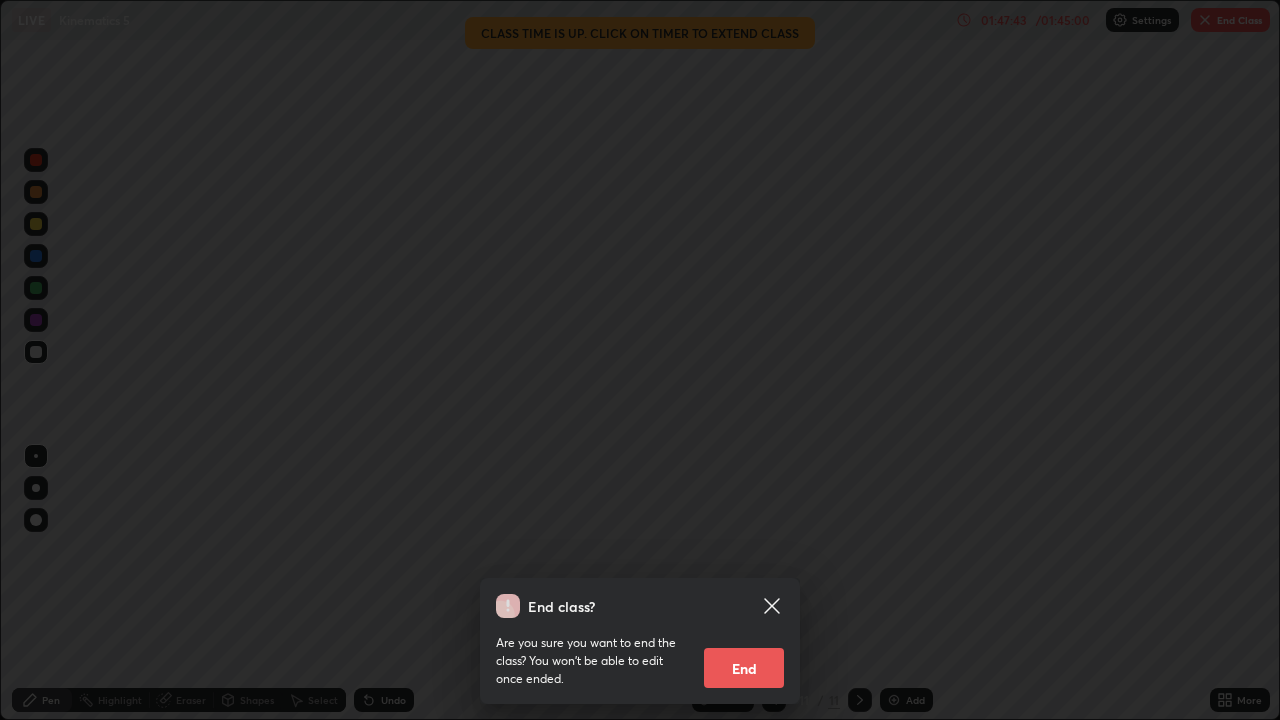 click on "End" at bounding box center (744, 668) 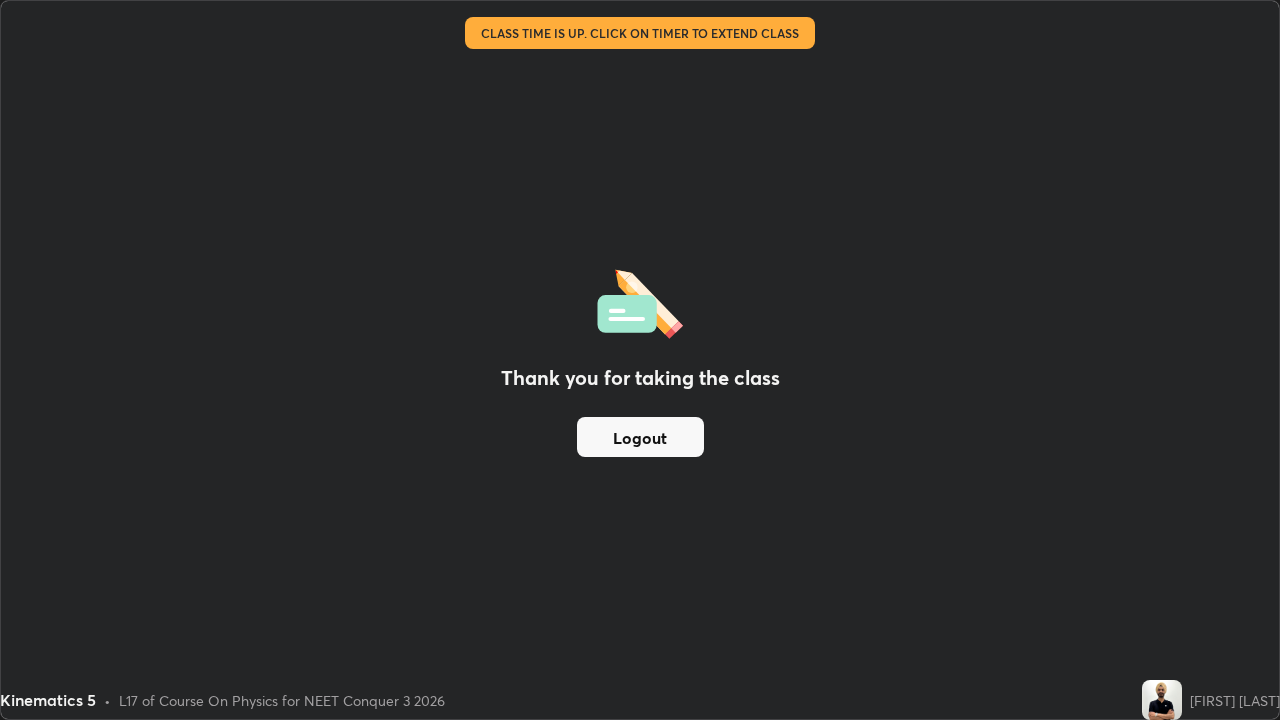 click on "Thank you for taking the class Logout" at bounding box center (640, 360) 